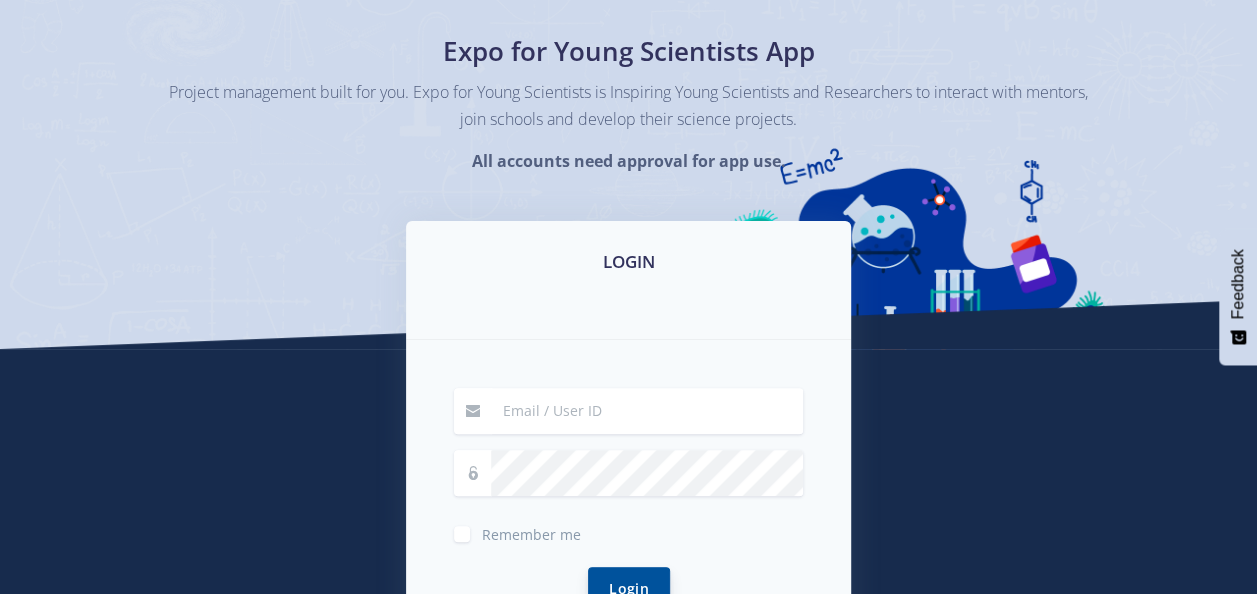 scroll, scrollTop: 200, scrollLeft: 0, axis: vertical 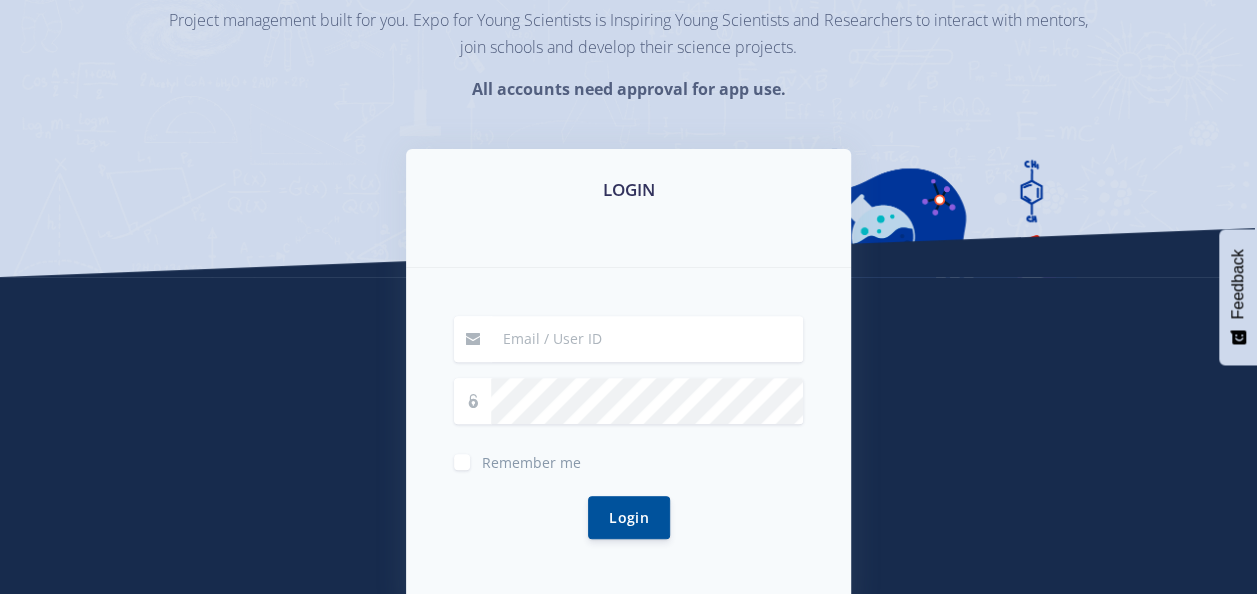 click at bounding box center (647, 339) 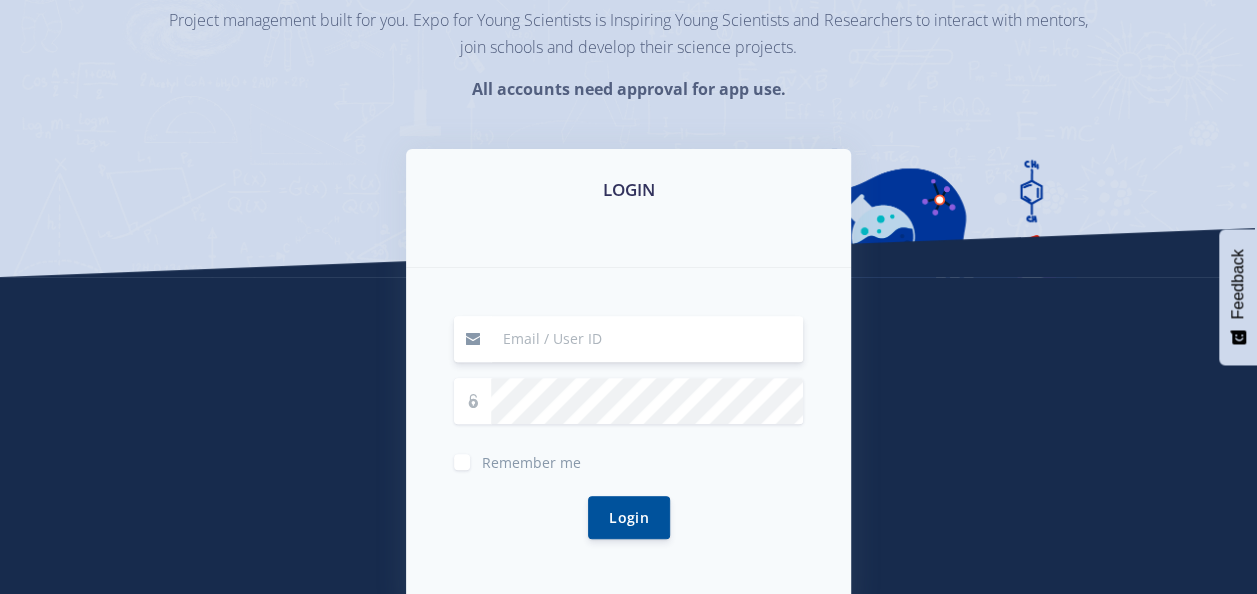 type on "[USERNAME]@[example.com]" 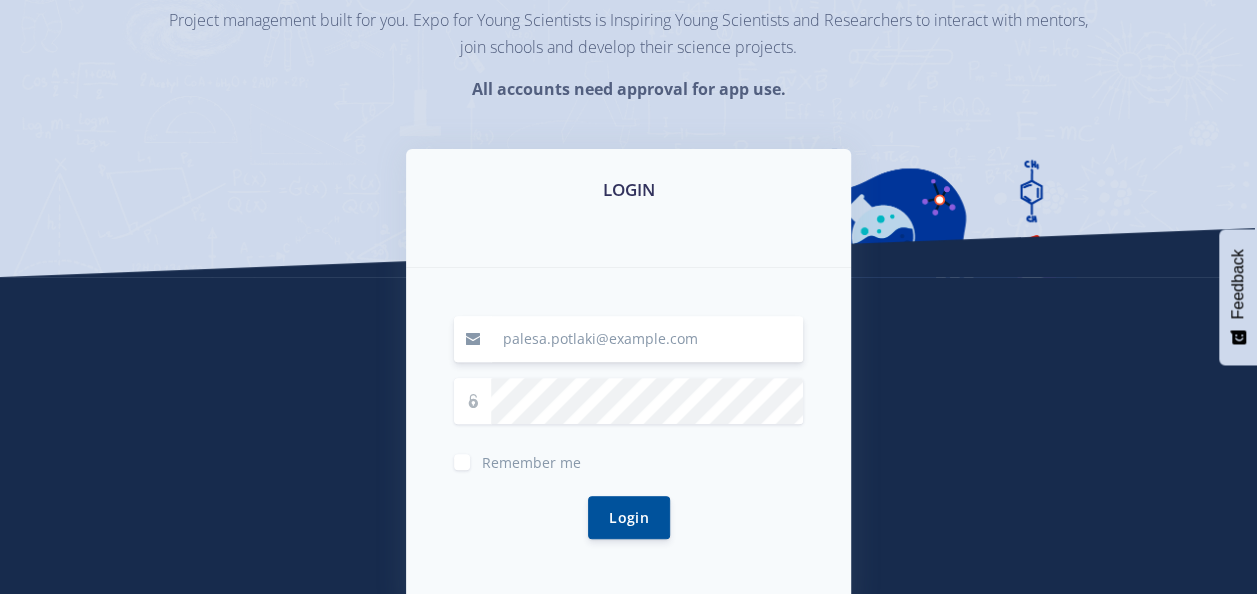 drag, startPoint x: 699, startPoint y: 340, endPoint x: 487, endPoint y: 337, distance: 212.02122 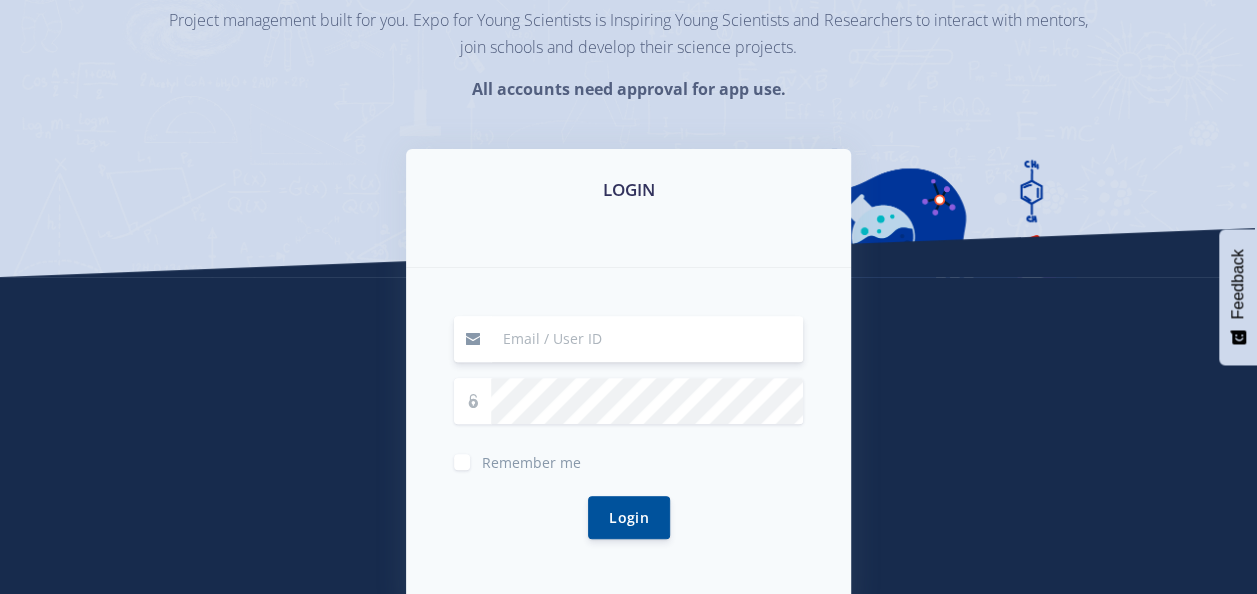 click at bounding box center [647, 339] 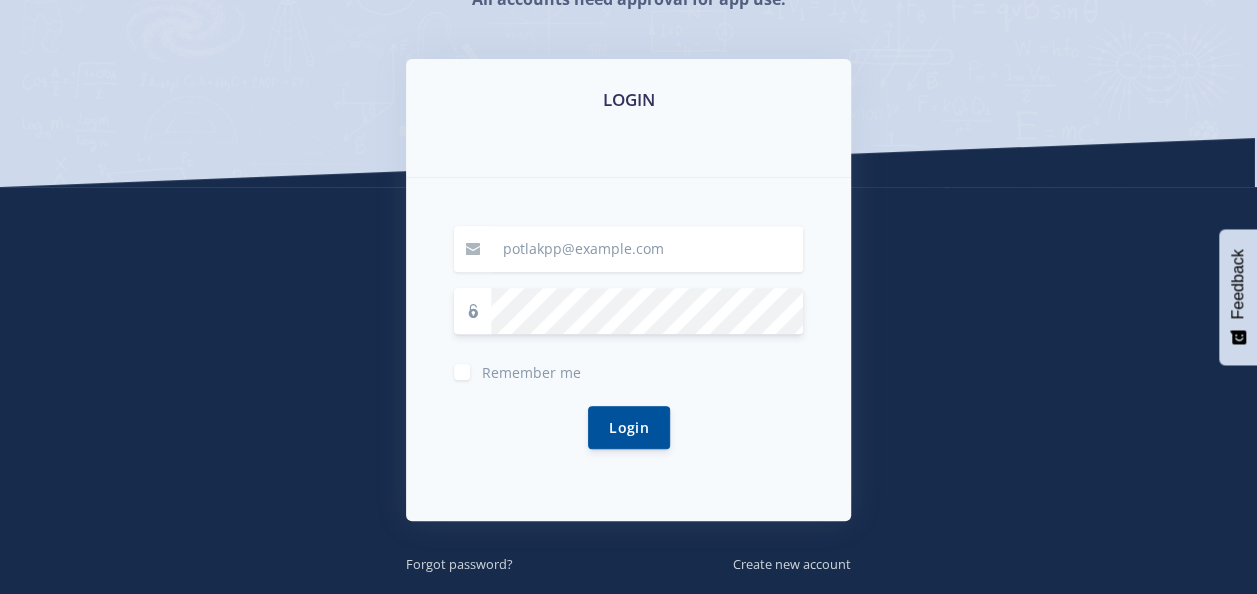 scroll, scrollTop: 442, scrollLeft: 0, axis: vertical 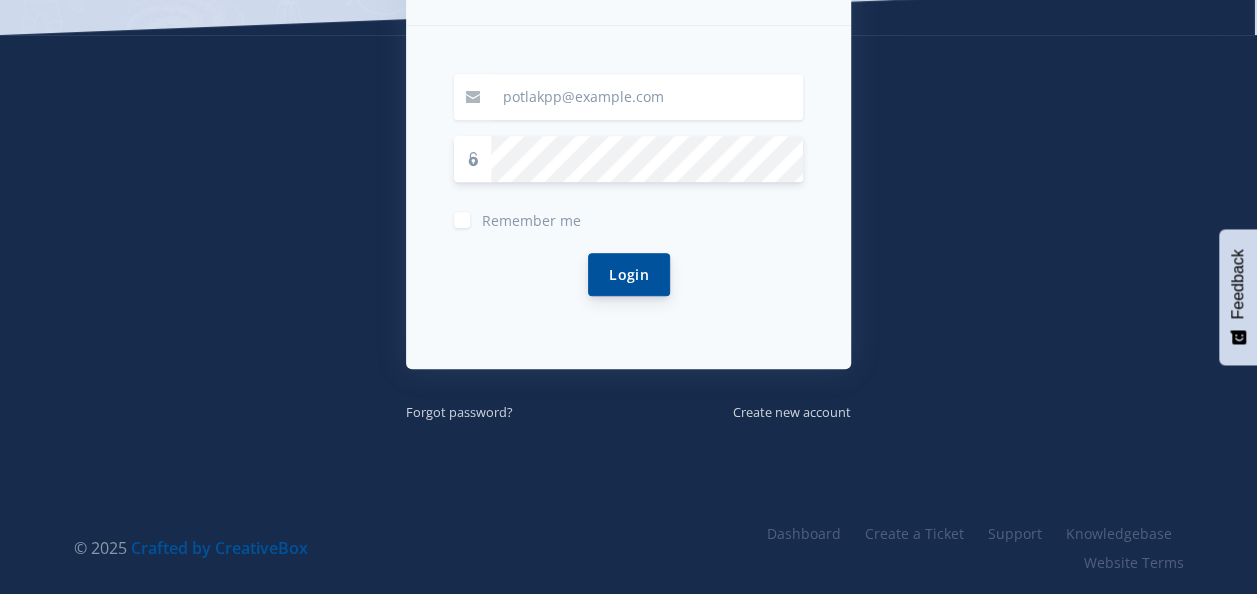 click on "Login" at bounding box center [629, 274] 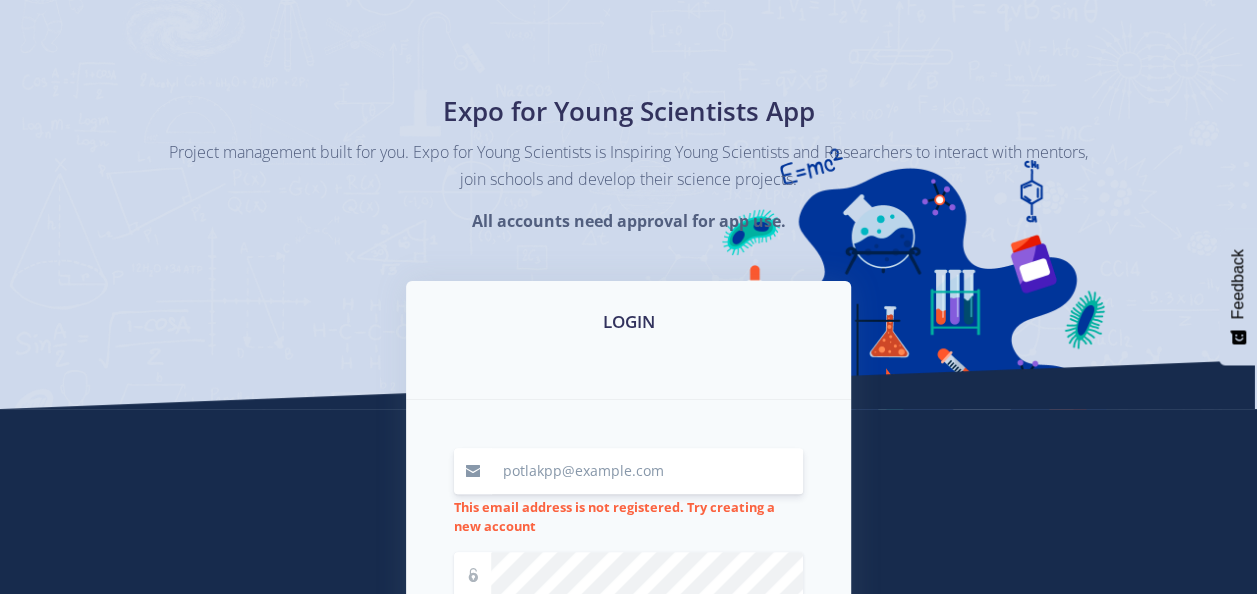 scroll, scrollTop: 100, scrollLeft: 0, axis: vertical 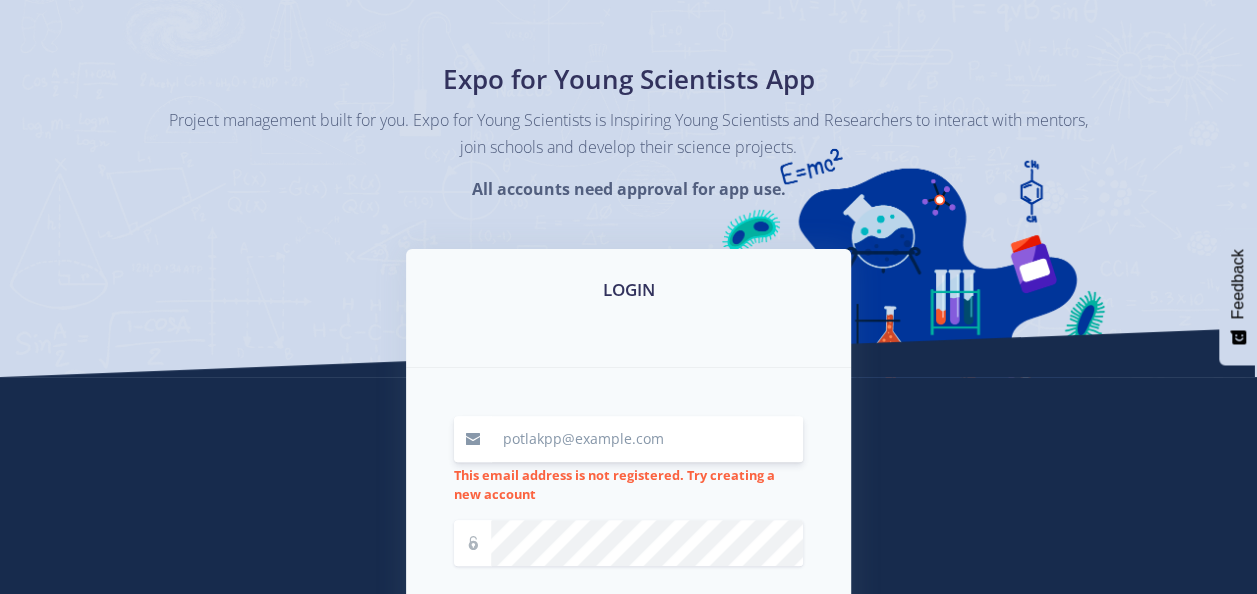 drag, startPoint x: 664, startPoint y: 440, endPoint x: 463, endPoint y: 441, distance: 201.00249 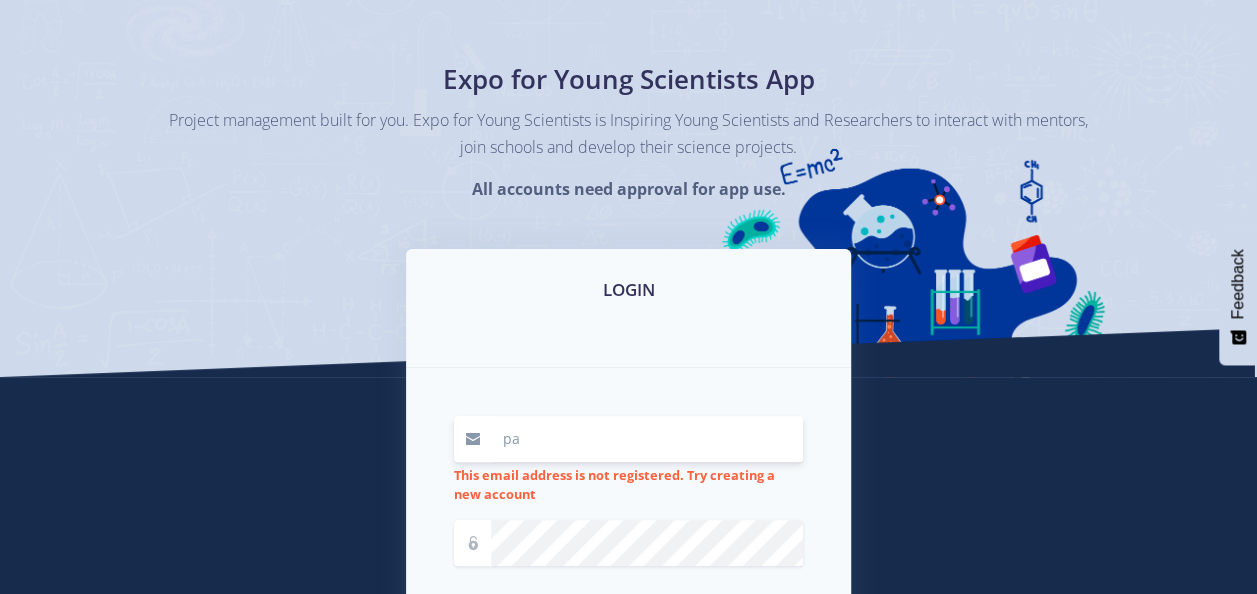 type on "[USERNAME]@[example.com]" 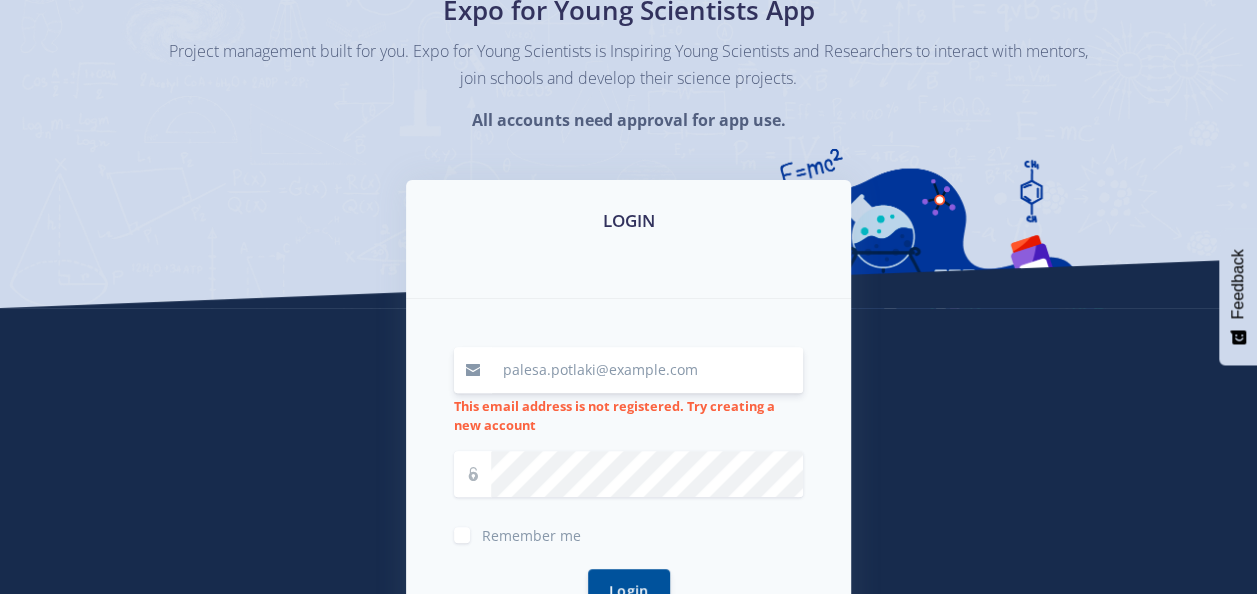 scroll, scrollTop: 300, scrollLeft: 0, axis: vertical 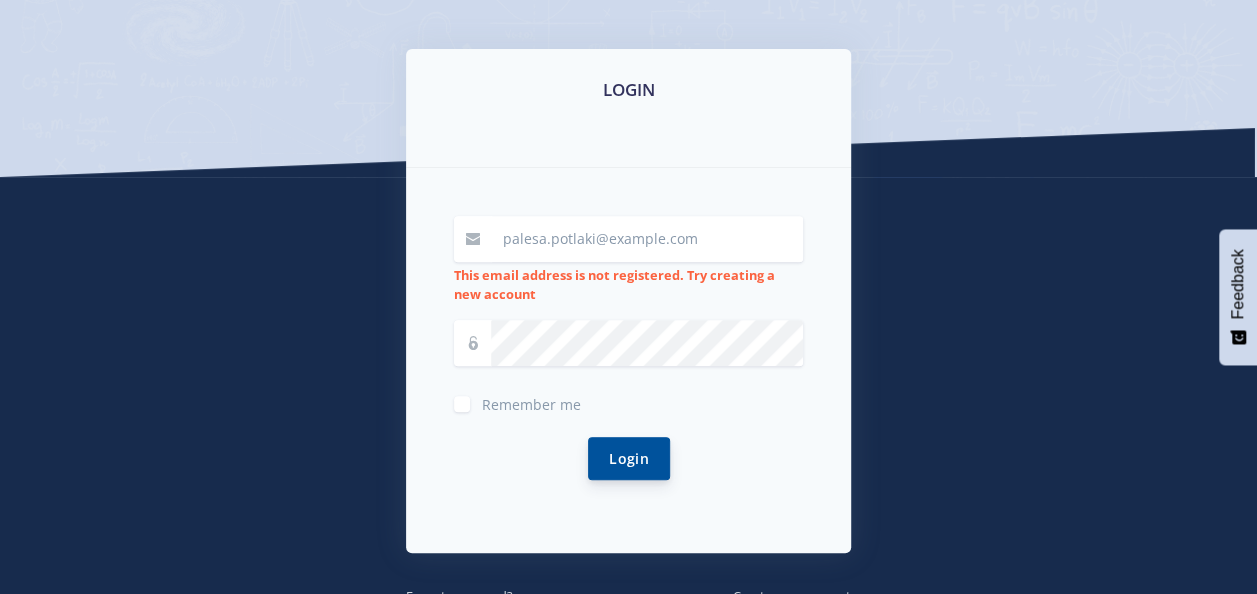 click on "Login" at bounding box center [629, 458] 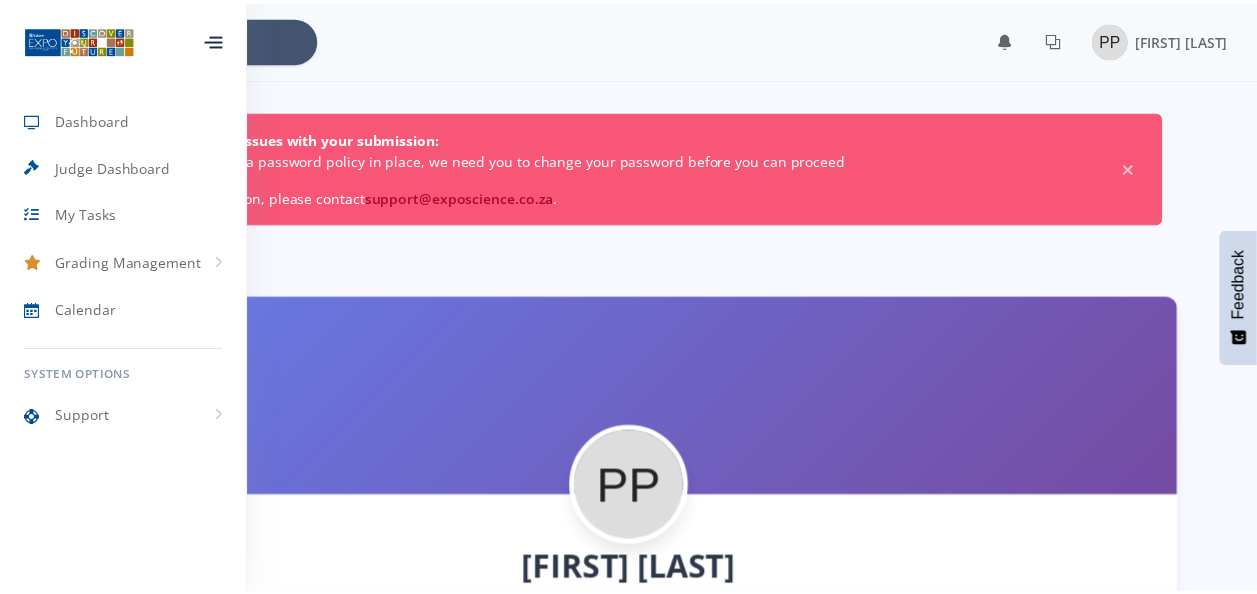 scroll, scrollTop: 0, scrollLeft: 0, axis: both 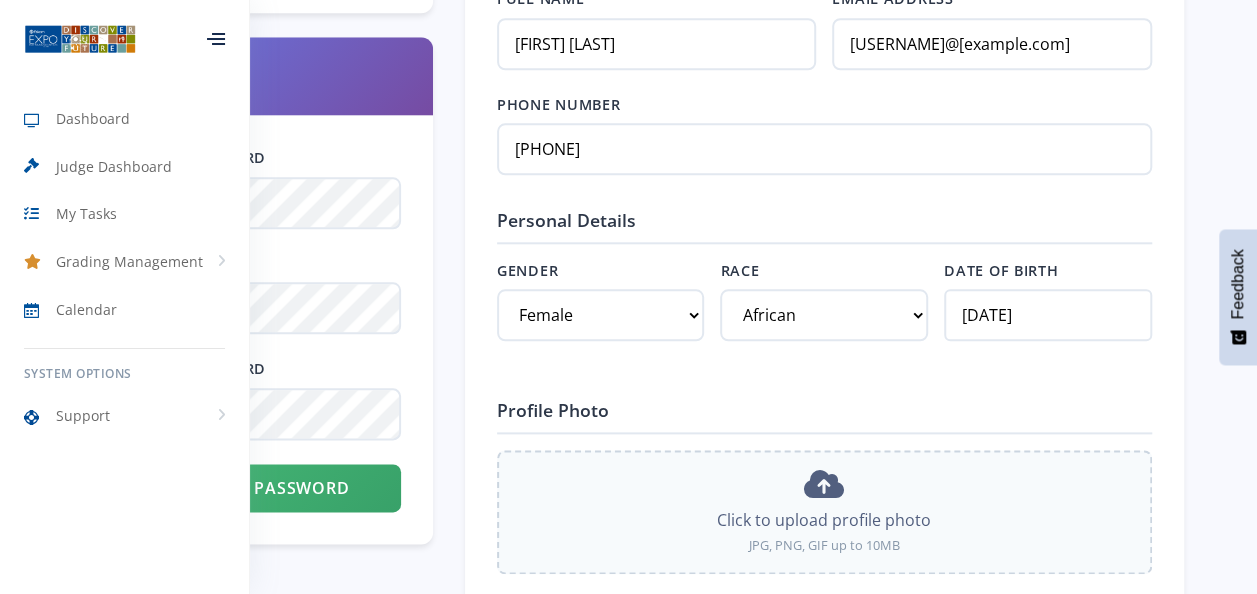 click at bounding box center [216, 39] 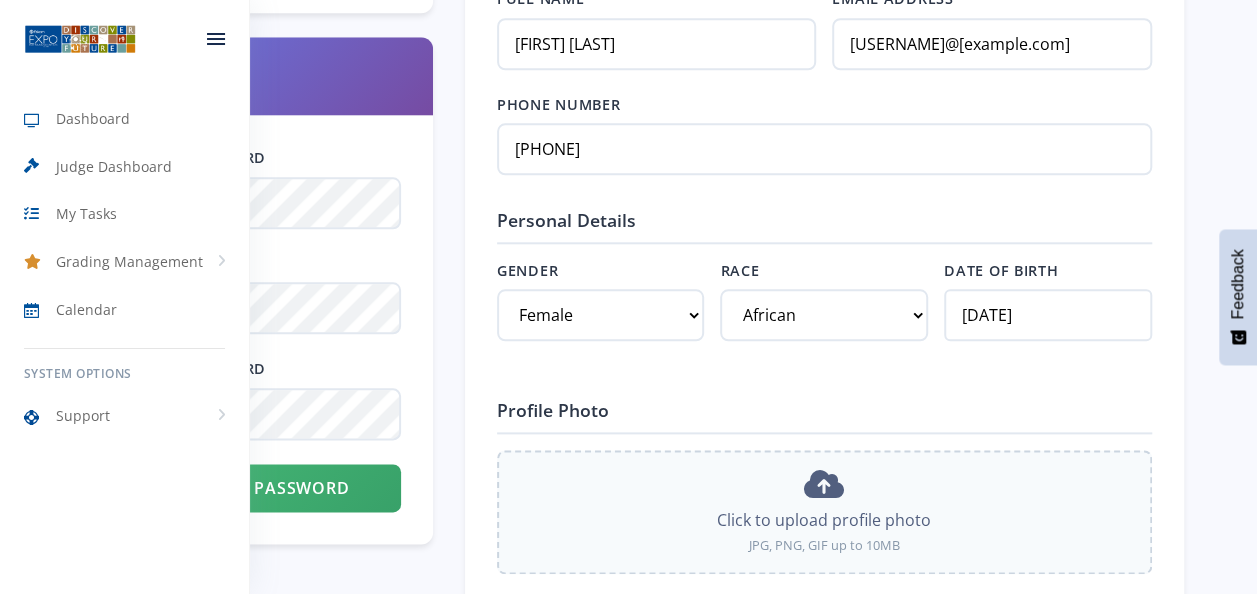 click at bounding box center [216, 39] 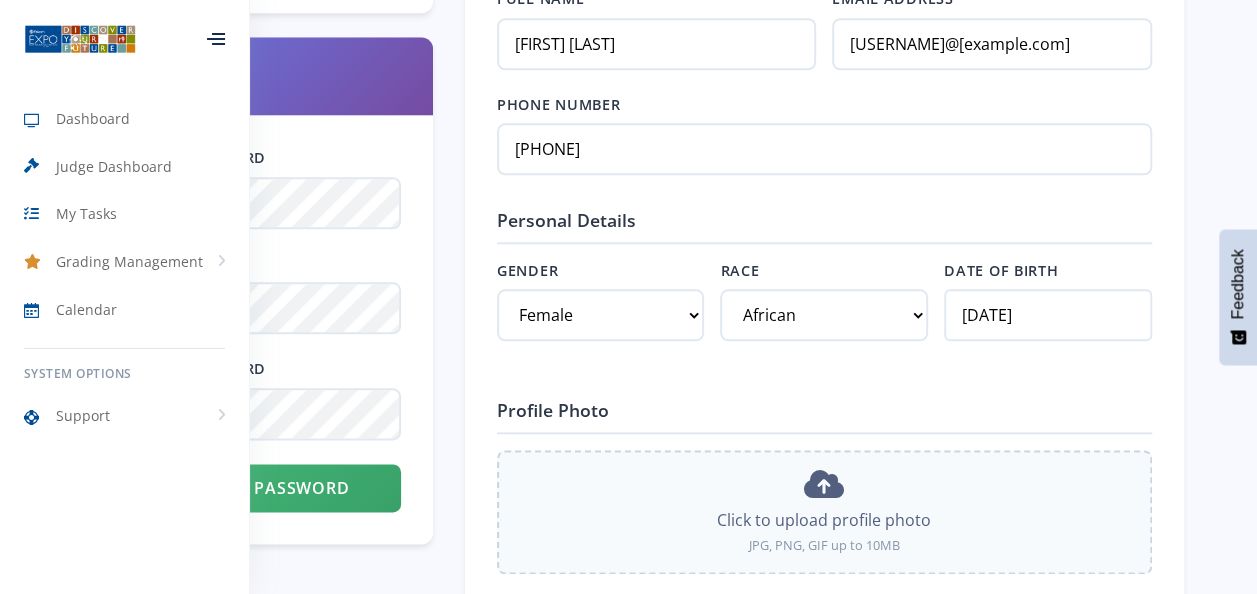 click at bounding box center (218, 34) 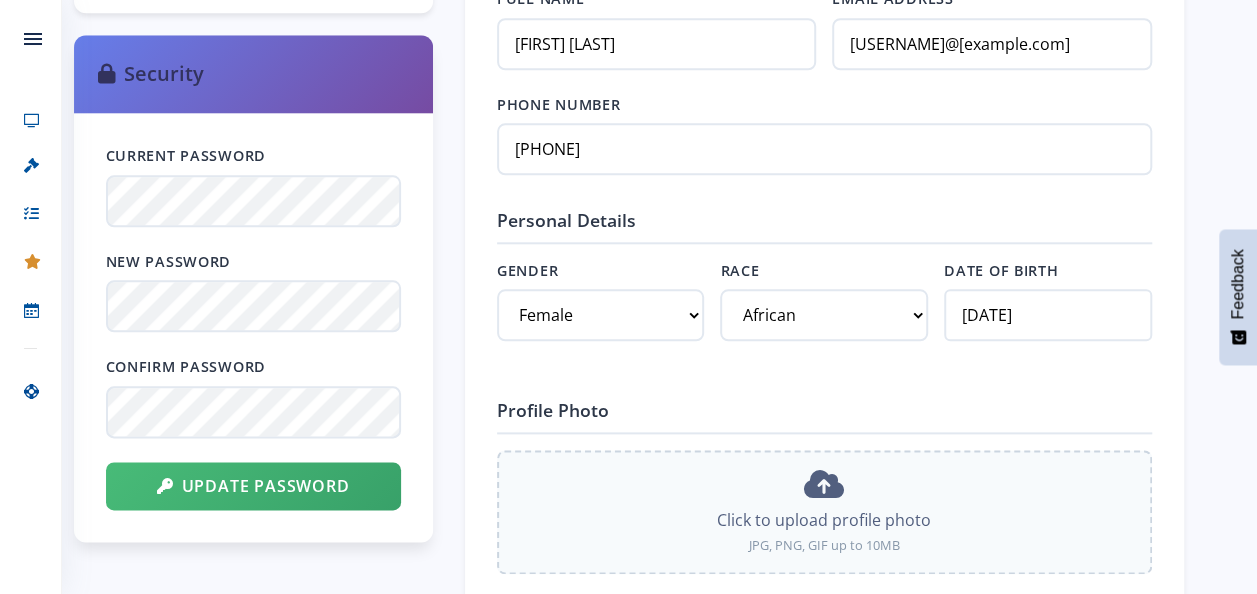 click on "Current Password
New Password
Confirm Password
Update Password" at bounding box center [253, 327] 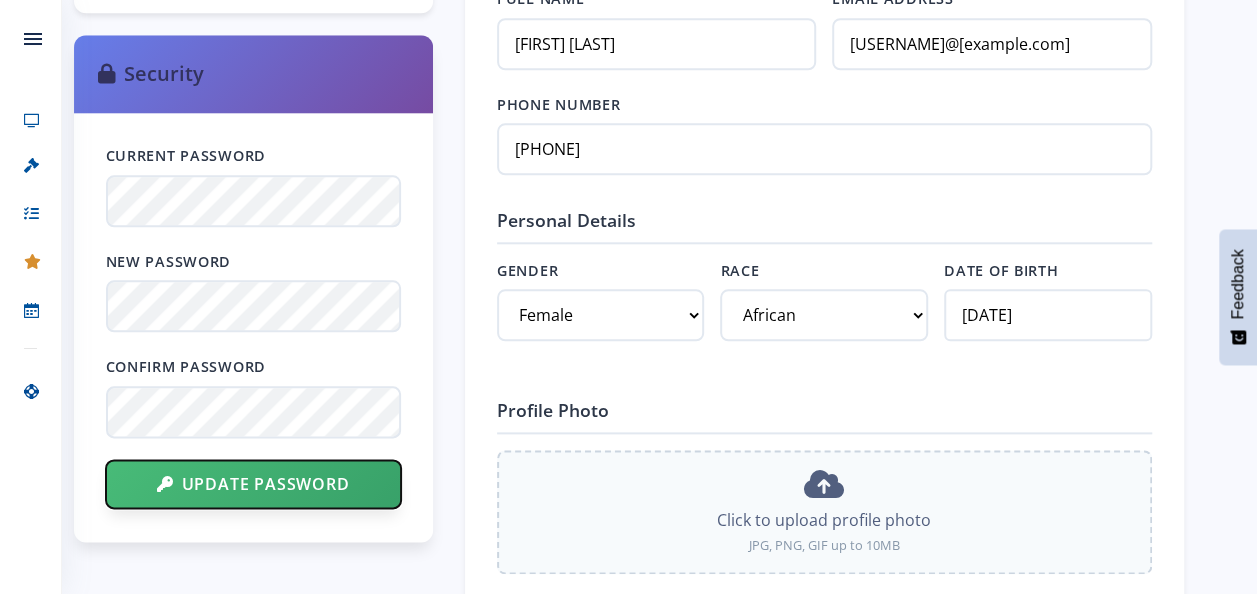 click on "Update Password" at bounding box center [253, 484] 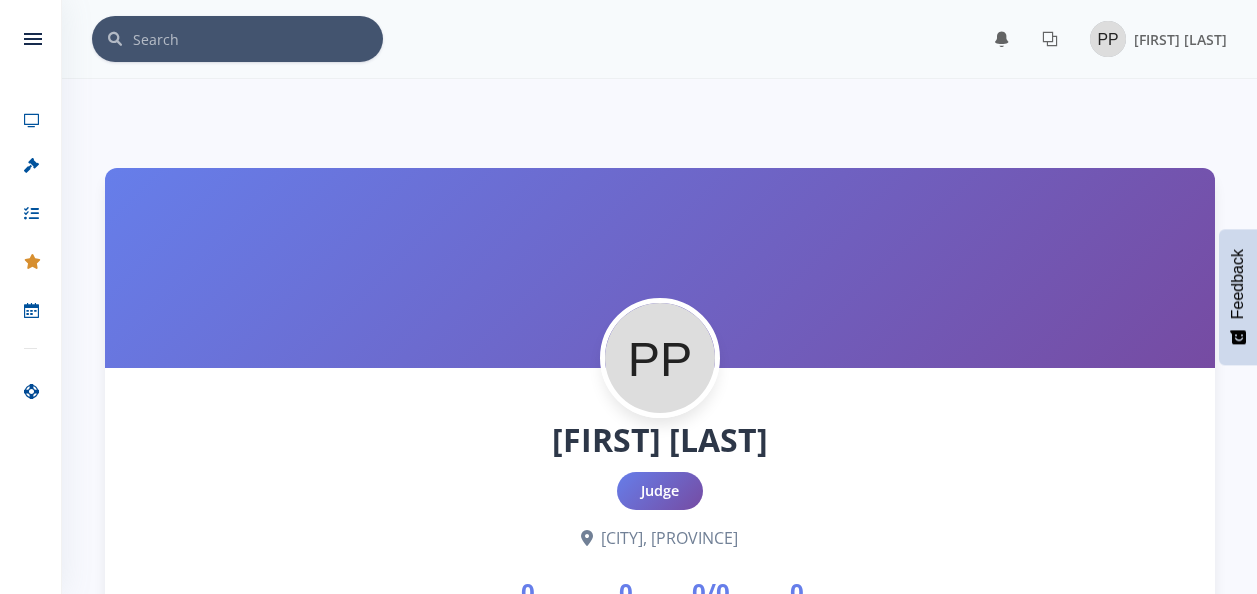 scroll, scrollTop: 0, scrollLeft: 0, axis: both 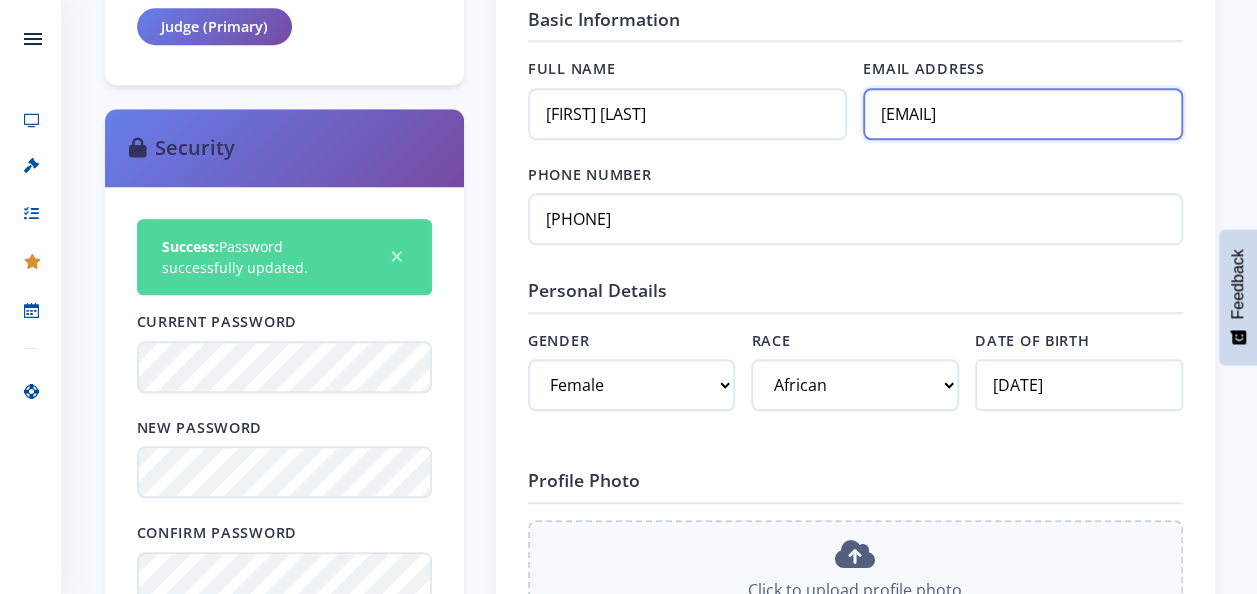 click on "[EMAIL]" at bounding box center (1022, 114) 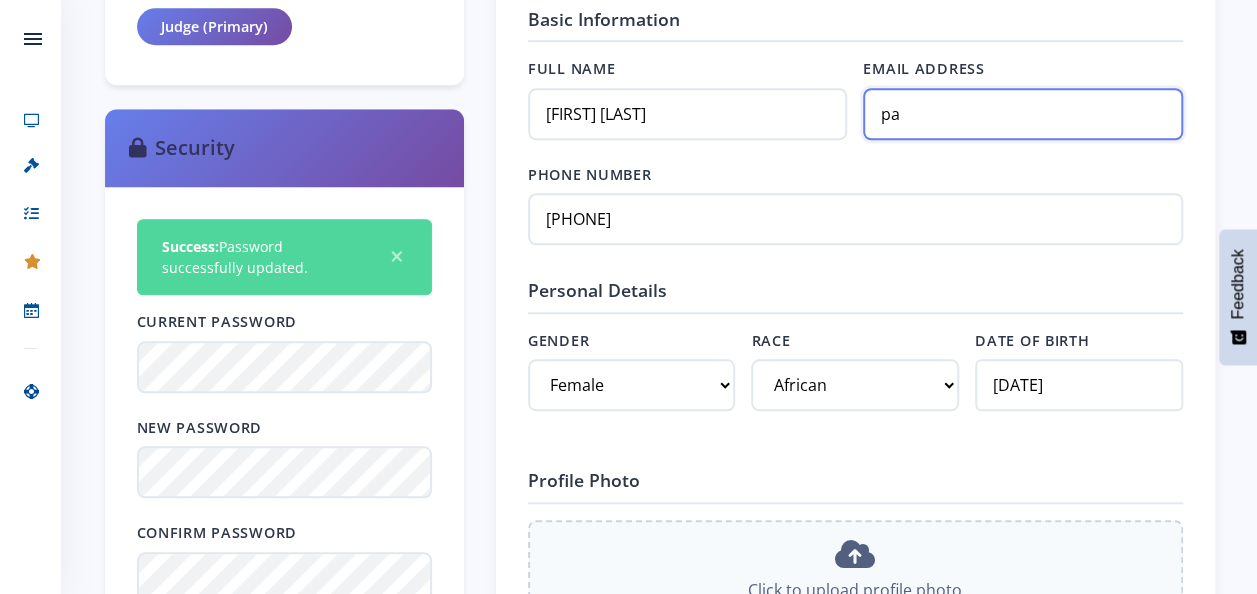 type on "p" 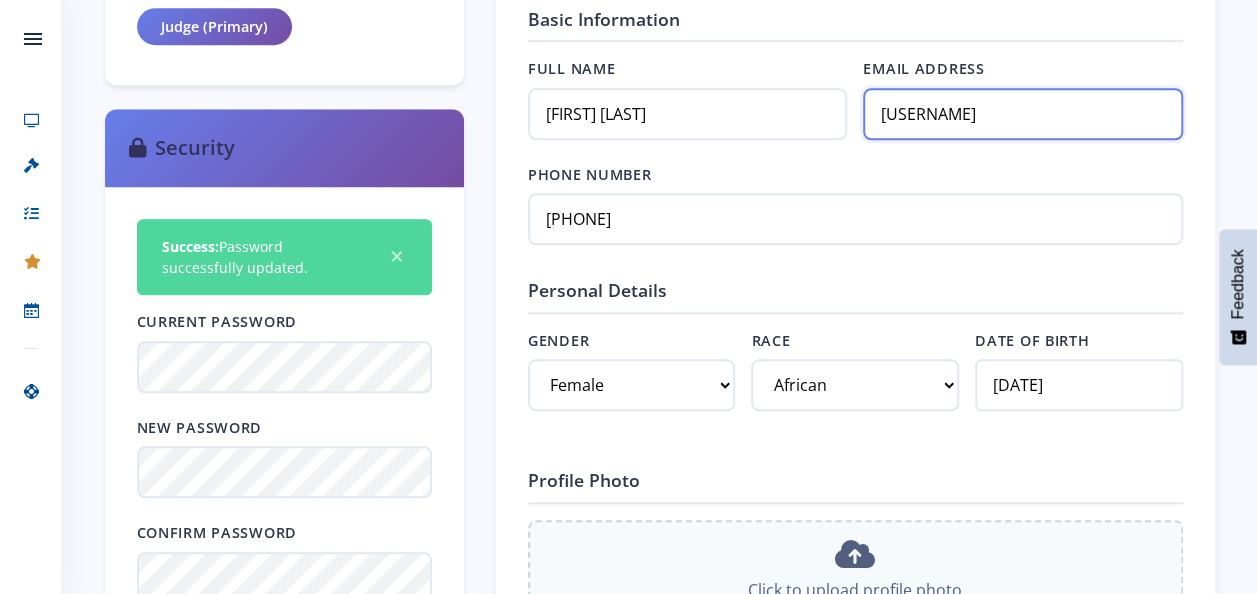 type on "[EMAIL]" 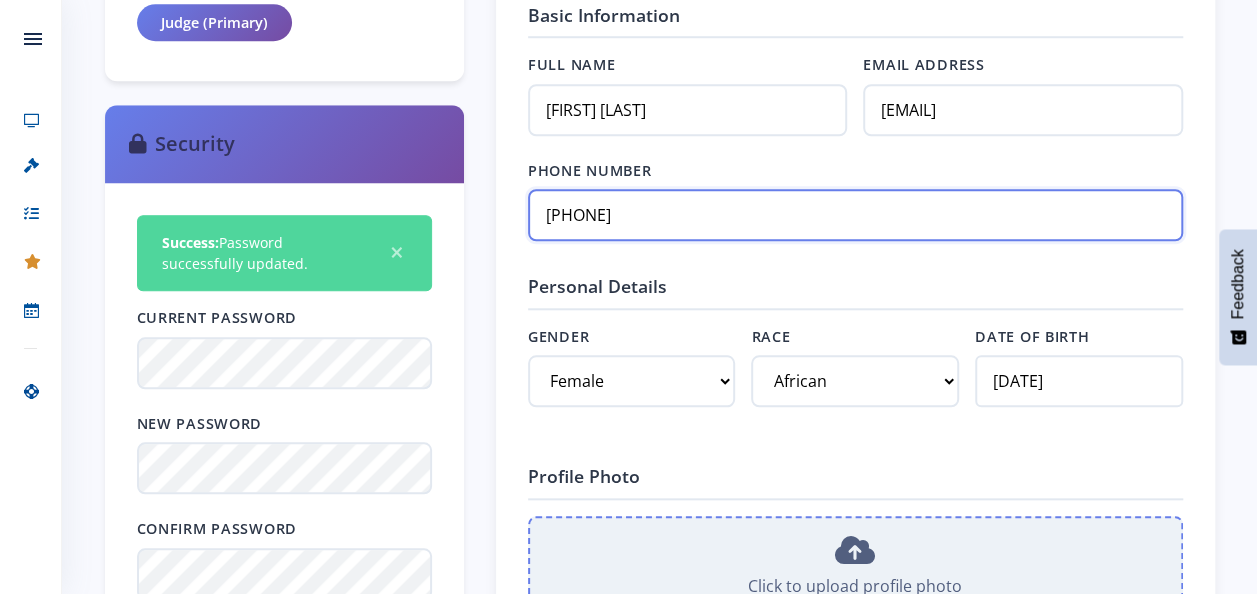 scroll, scrollTop: 1000, scrollLeft: 0, axis: vertical 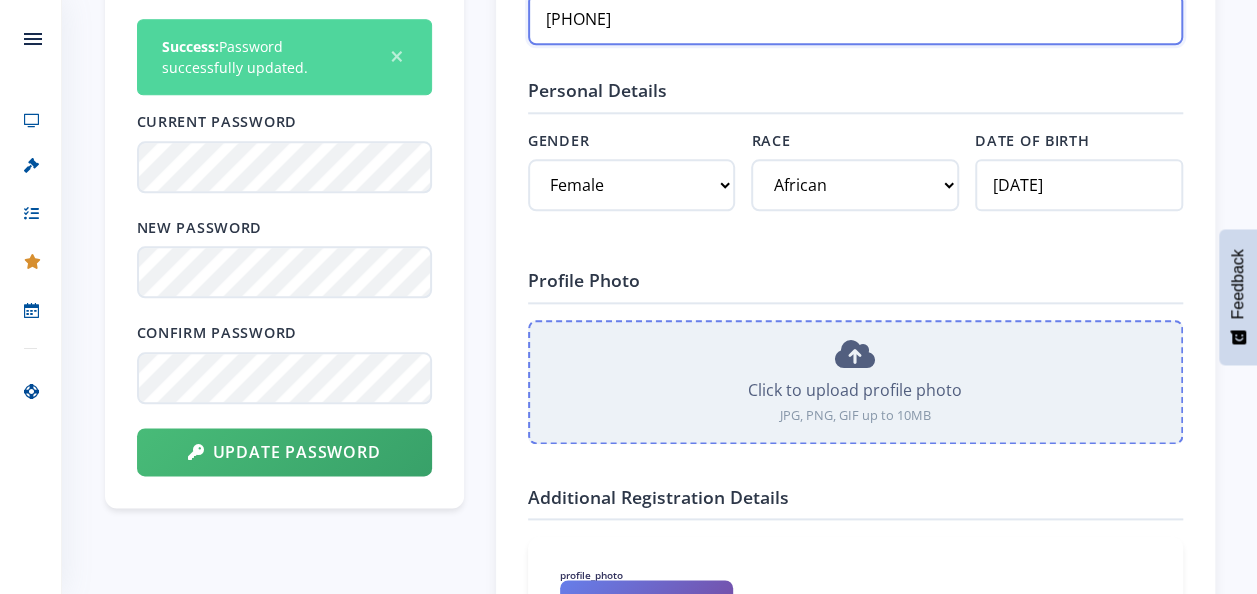 type on "[PHONE]" 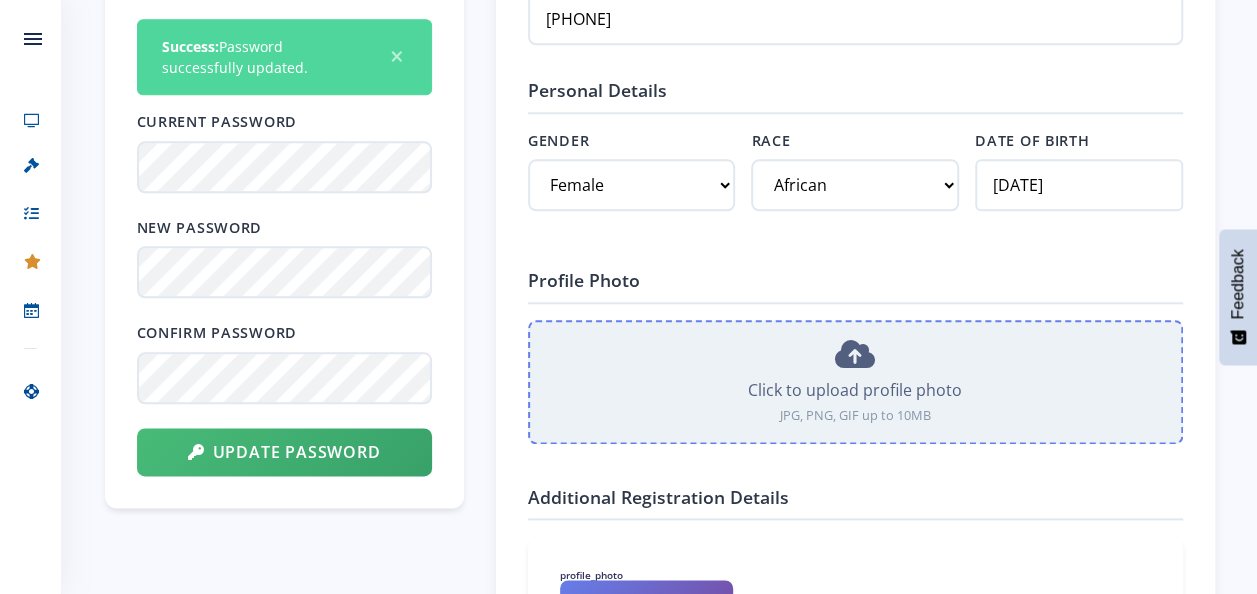 click on "Click to upload profile photo
JPG, PNG, GIF up to 10MB" at bounding box center (855, 382) 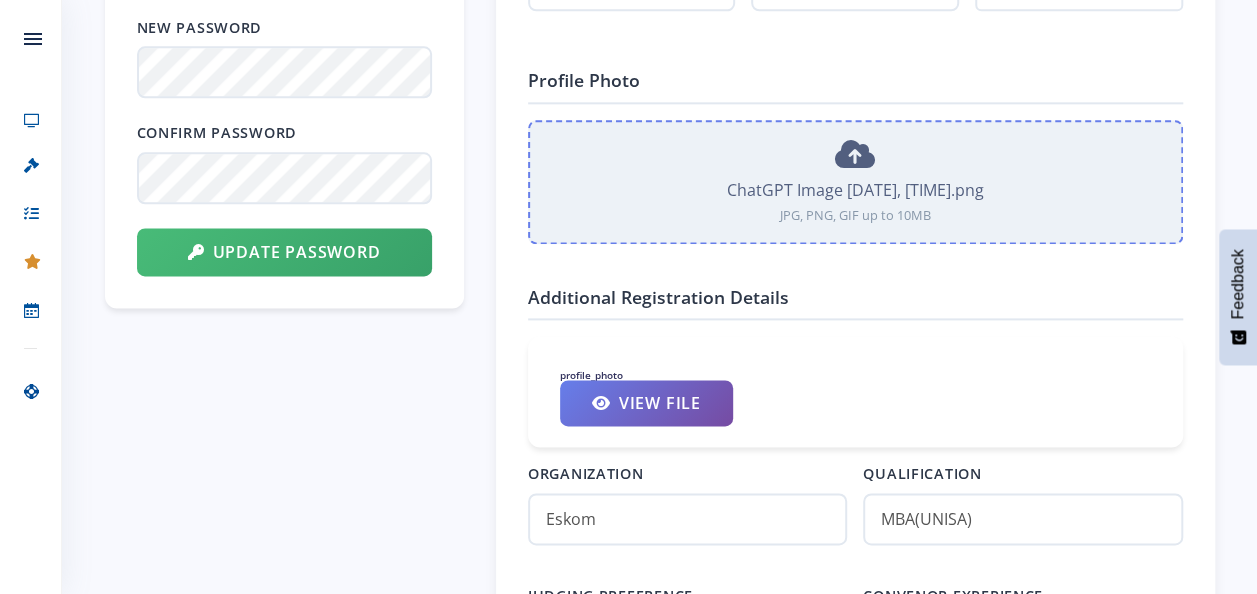 scroll, scrollTop: 800, scrollLeft: 0, axis: vertical 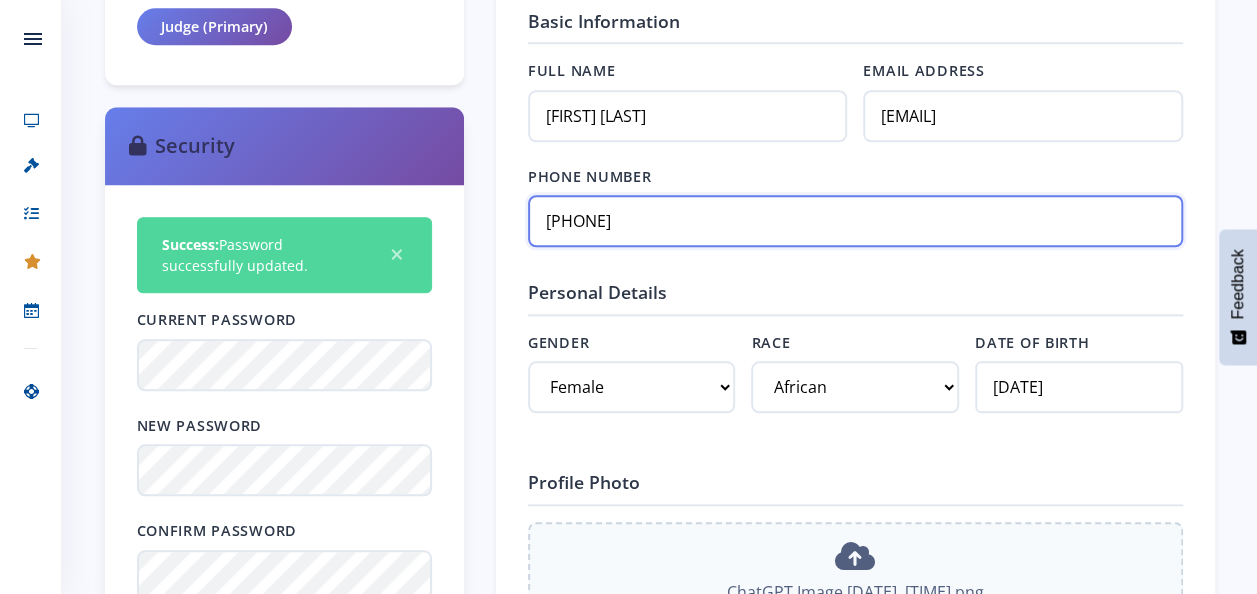 drag, startPoint x: 682, startPoint y: 220, endPoint x: 258, endPoint y: 208, distance: 424.16977 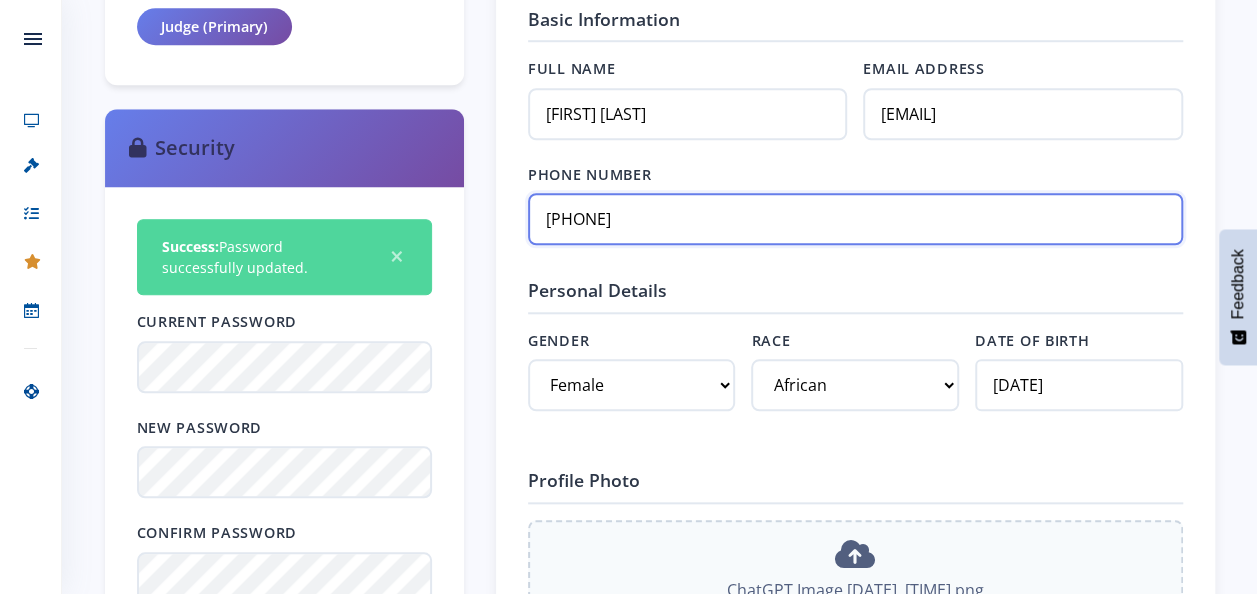 type on "[PHONE]" 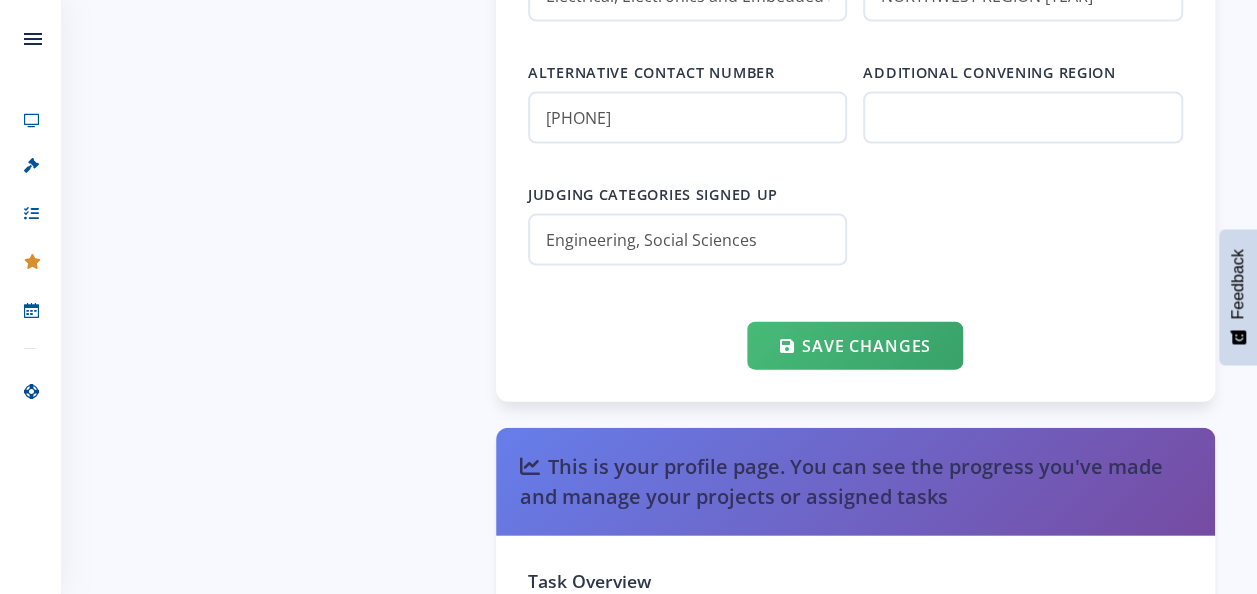 scroll, scrollTop: 2300, scrollLeft: 0, axis: vertical 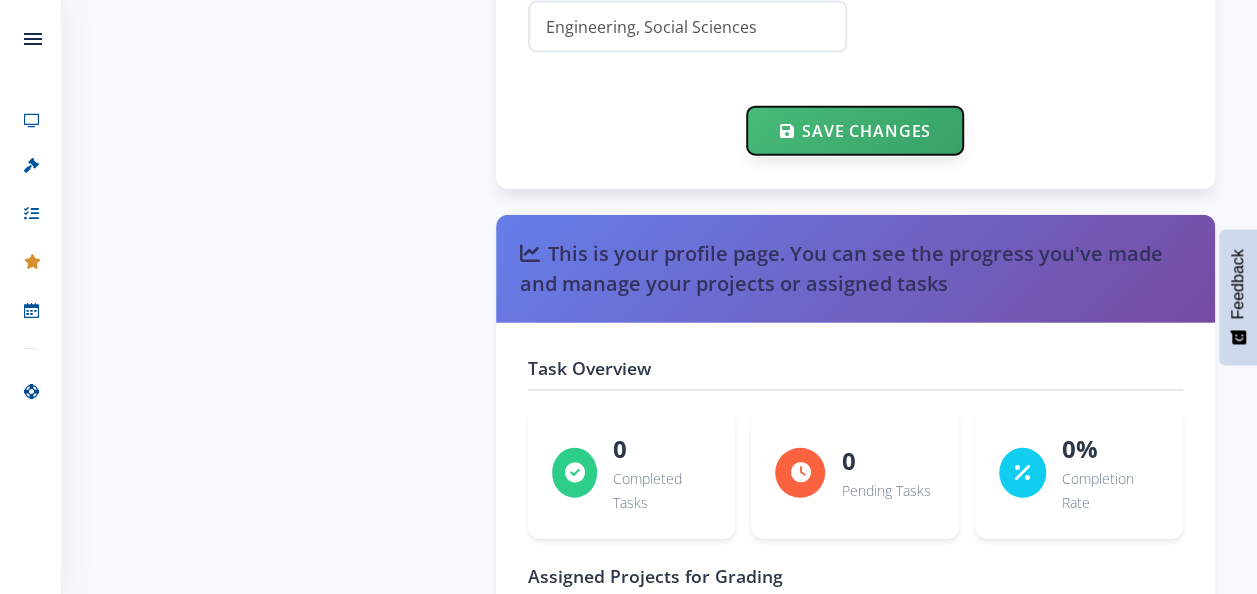 click on "Save Changes" at bounding box center (854, 131) 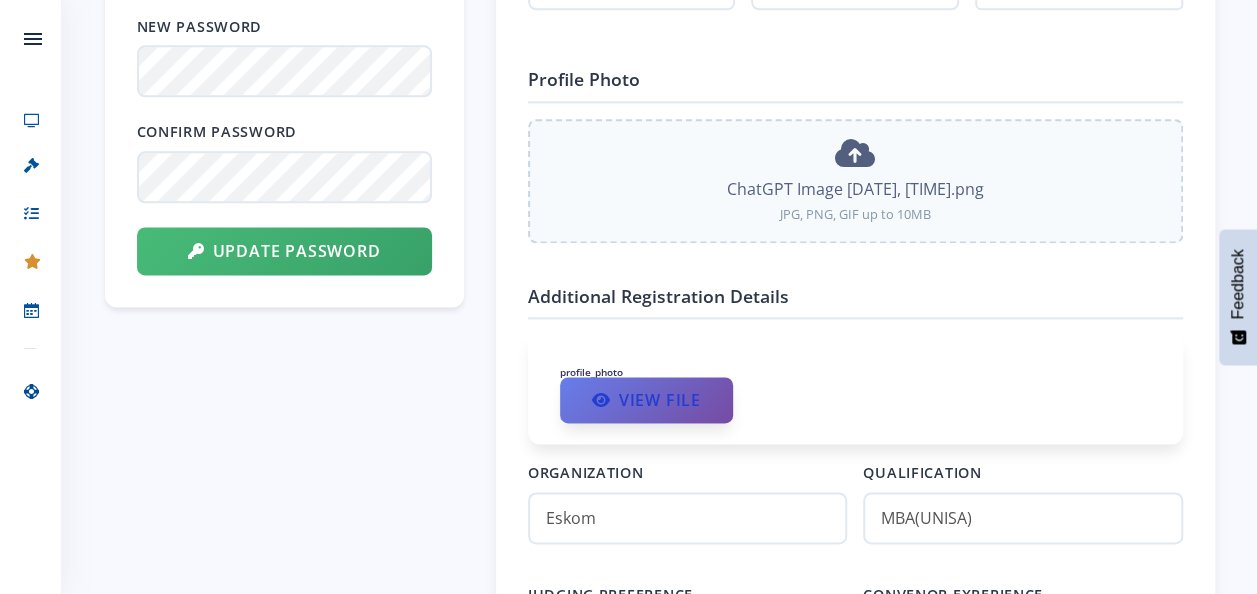 scroll, scrollTop: 1300, scrollLeft: 0, axis: vertical 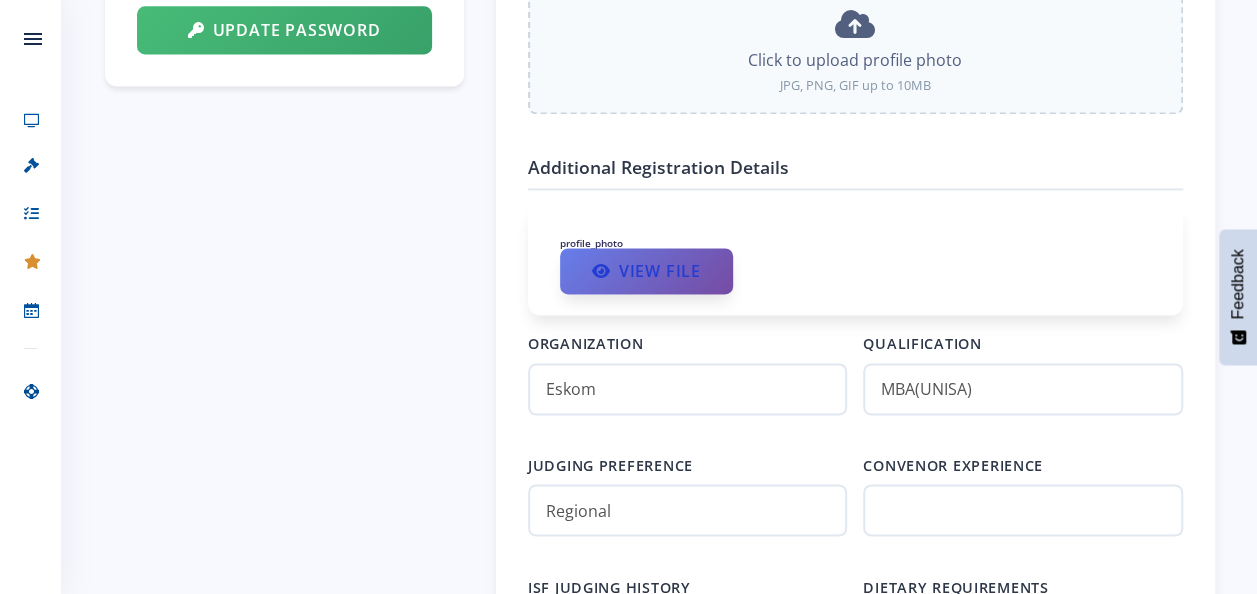 click on "View File" at bounding box center [646, 271] 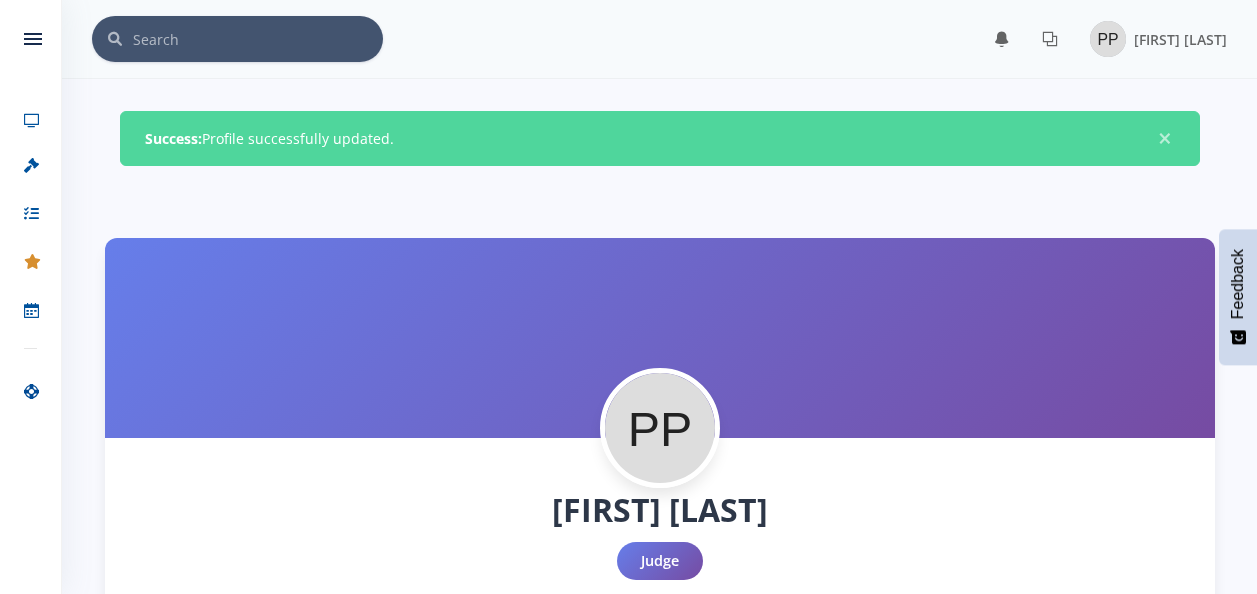 scroll, scrollTop: 1416, scrollLeft: 0, axis: vertical 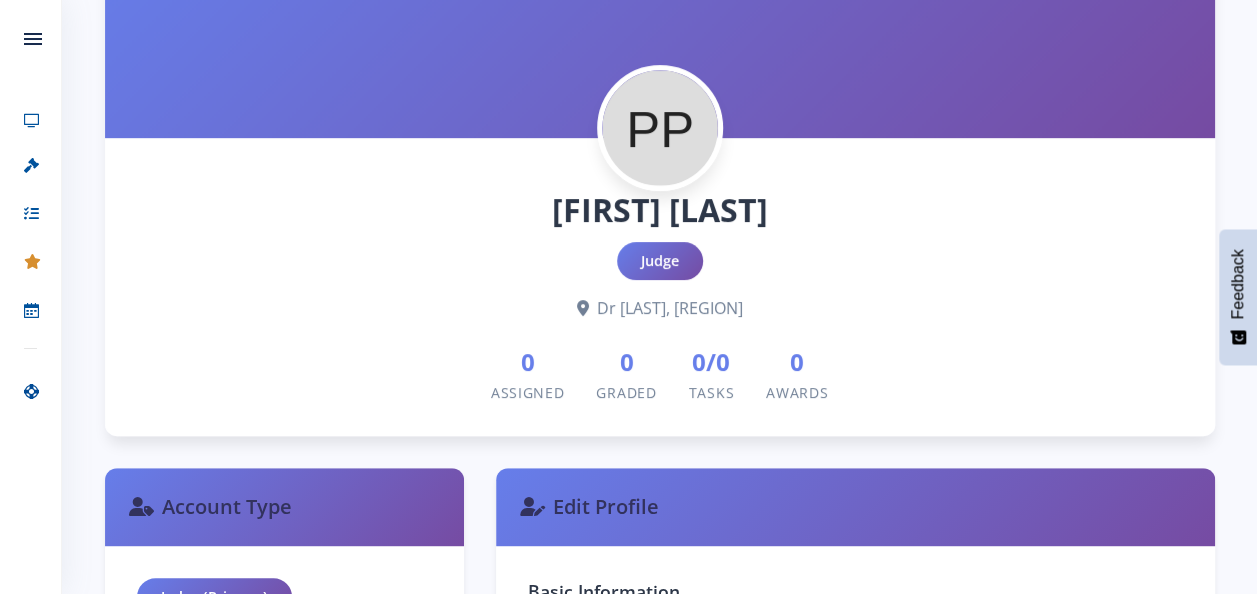 click at bounding box center (660, 128) 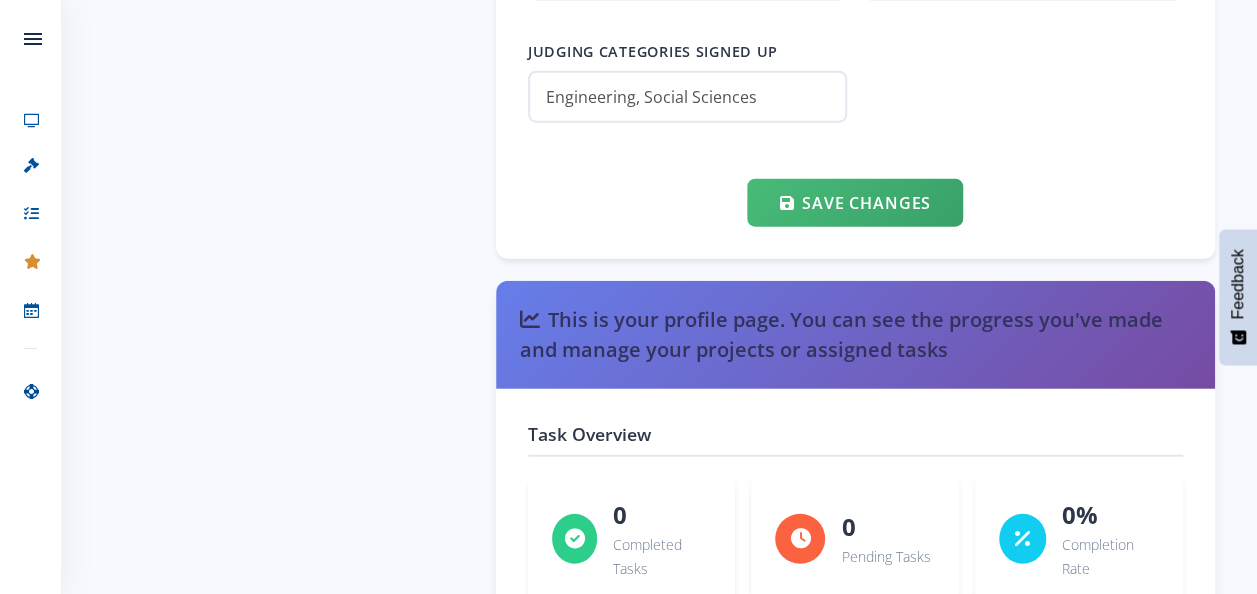 scroll, scrollTop: 2400, scrollLeft: 0, axis: vertical 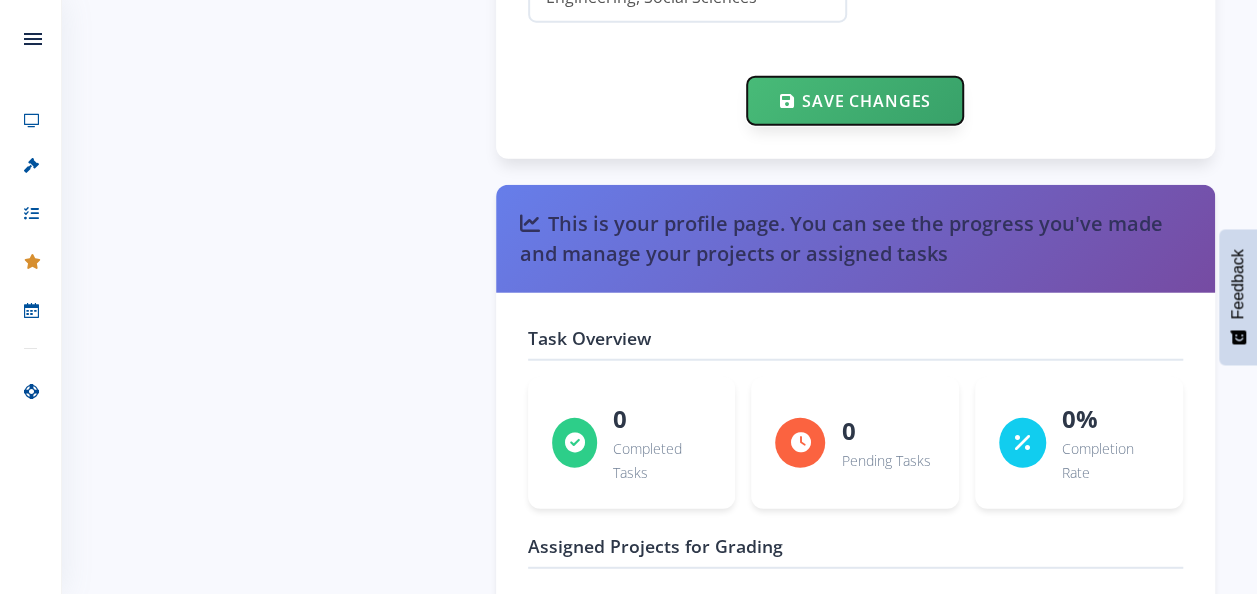 click on "Save Changes" at bounding box center [854, 101] 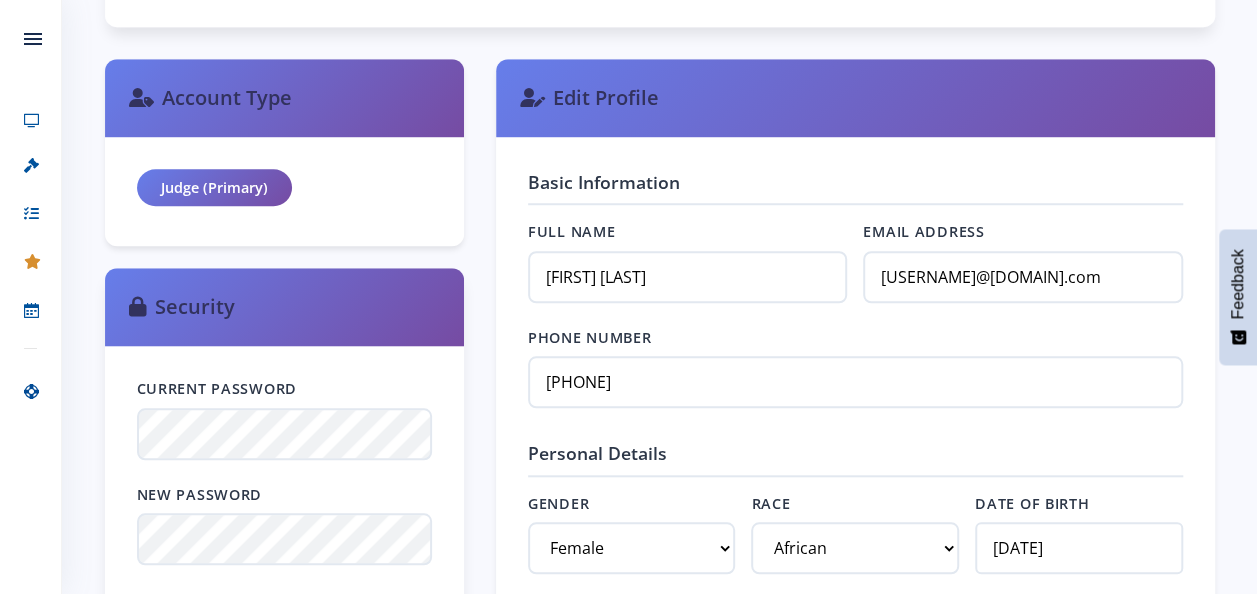 scroll, scrollTop: 706, scrollLeft: 0, axis: vertical 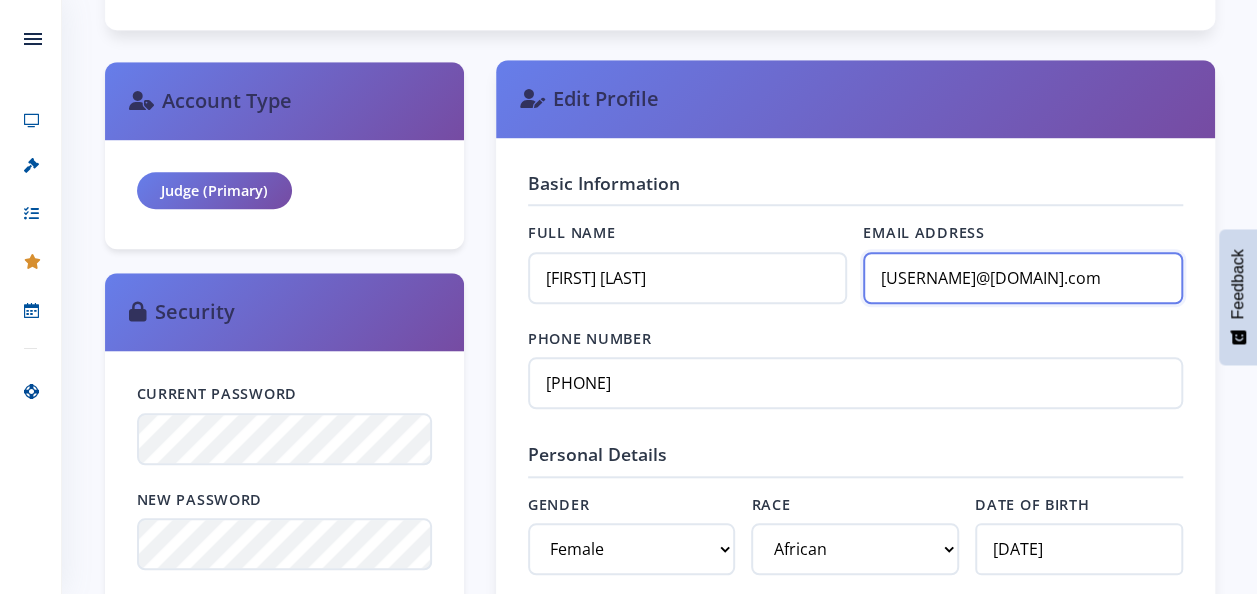 click on "[EMAIL]" at bounding box center (1022, 278) 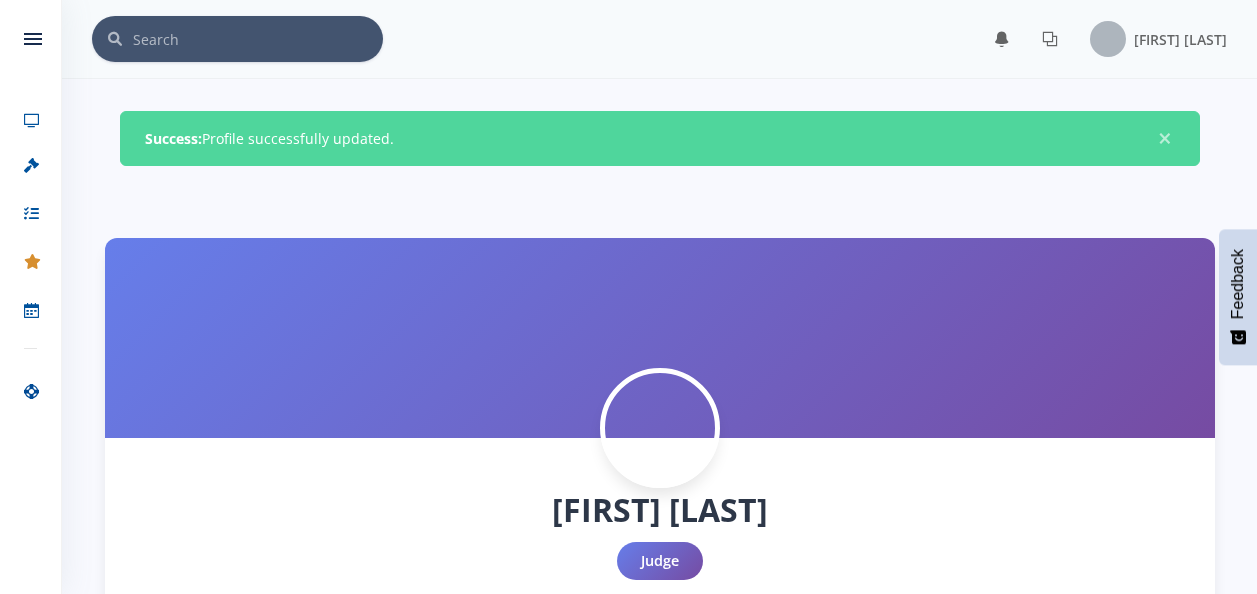 scroll, scrollTop: 0, scrollLeft: 0, axis: both 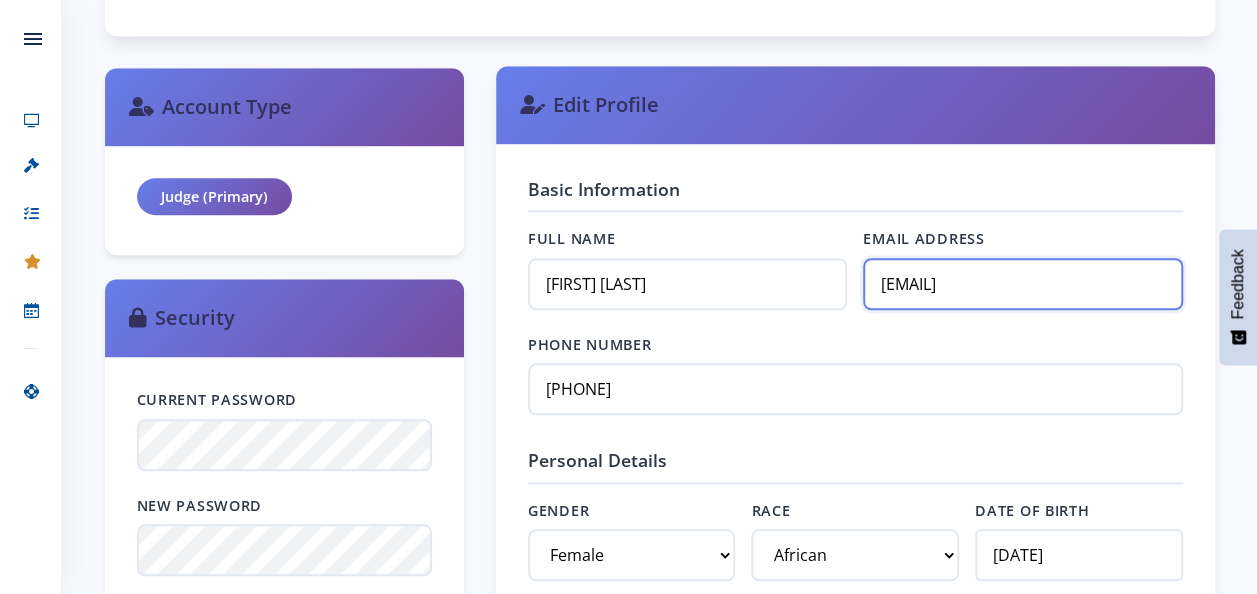 click on "[EMAIL]" at bounding box center [1022, 284] 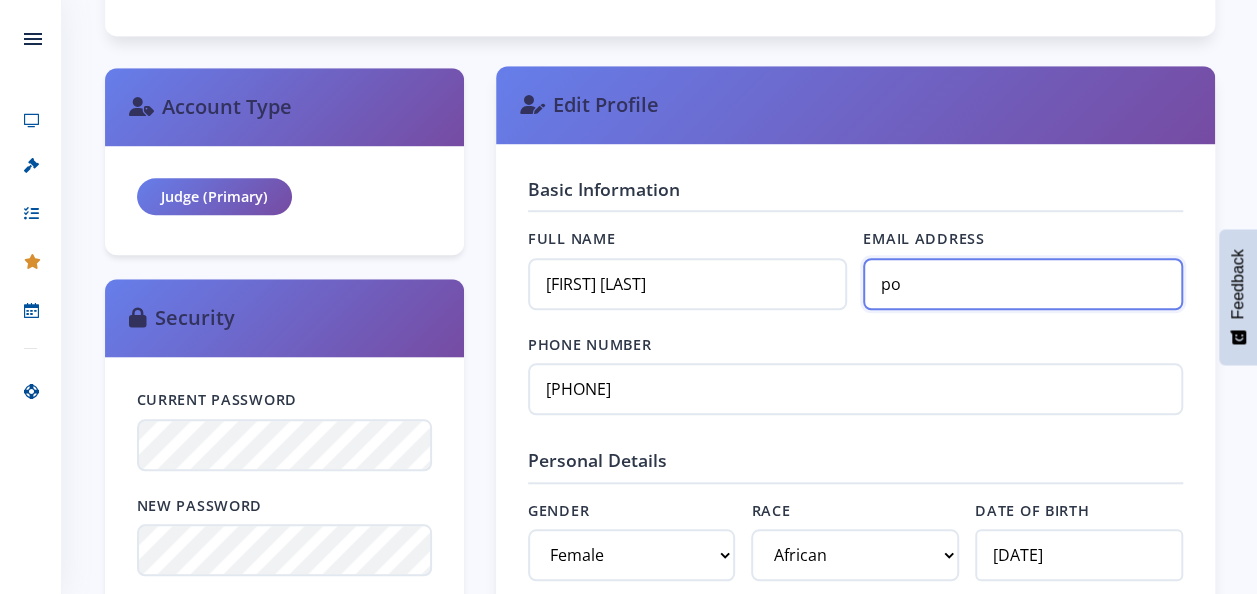 type on "potlakpp@eskom.co.za" 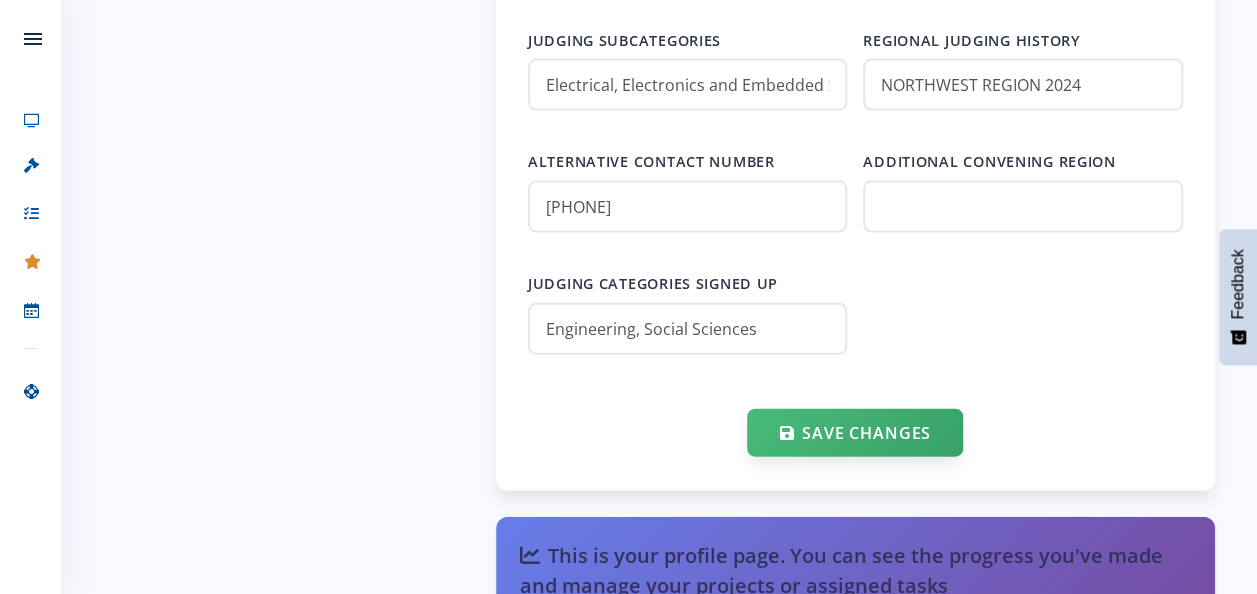 scroll, scrollTop: 2100, scrollLeft: 0, axis: vertical 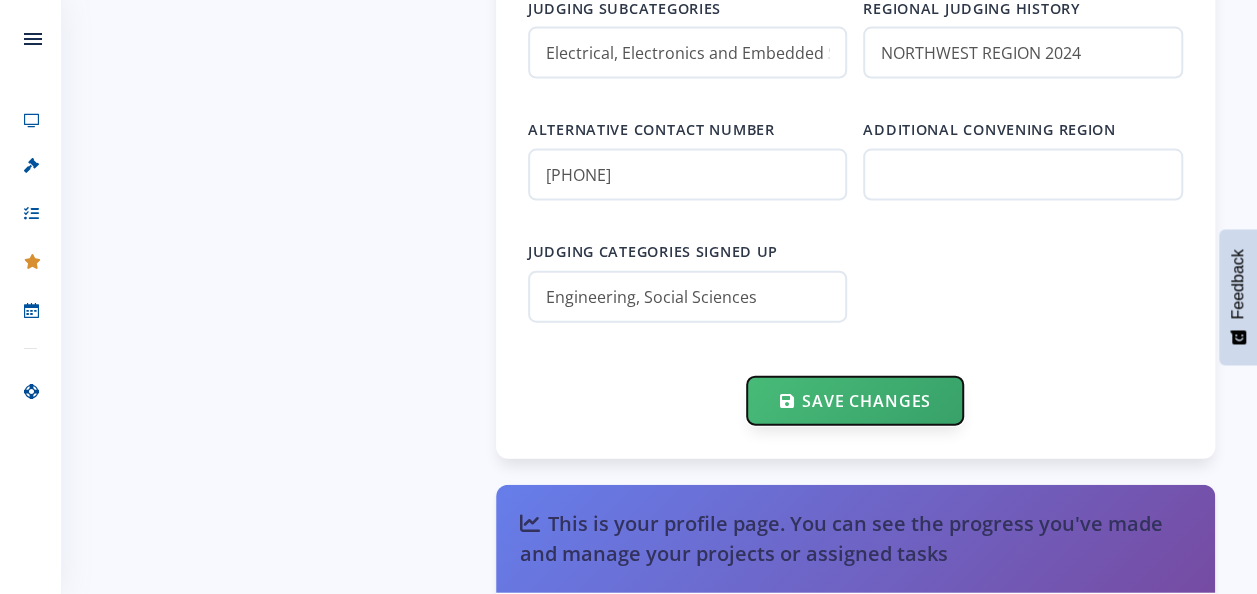 click on "Save Changes" at bounding box center (854, 401) 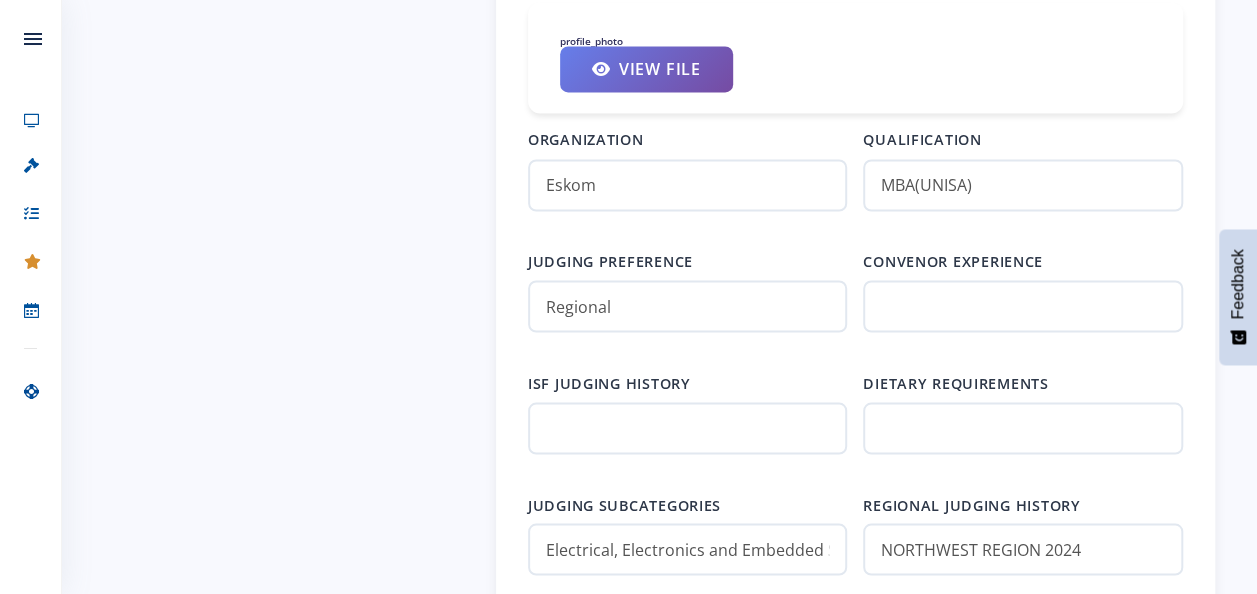 scroll, scrollTop: 1600, scrollLeft: 0, axis: vertical 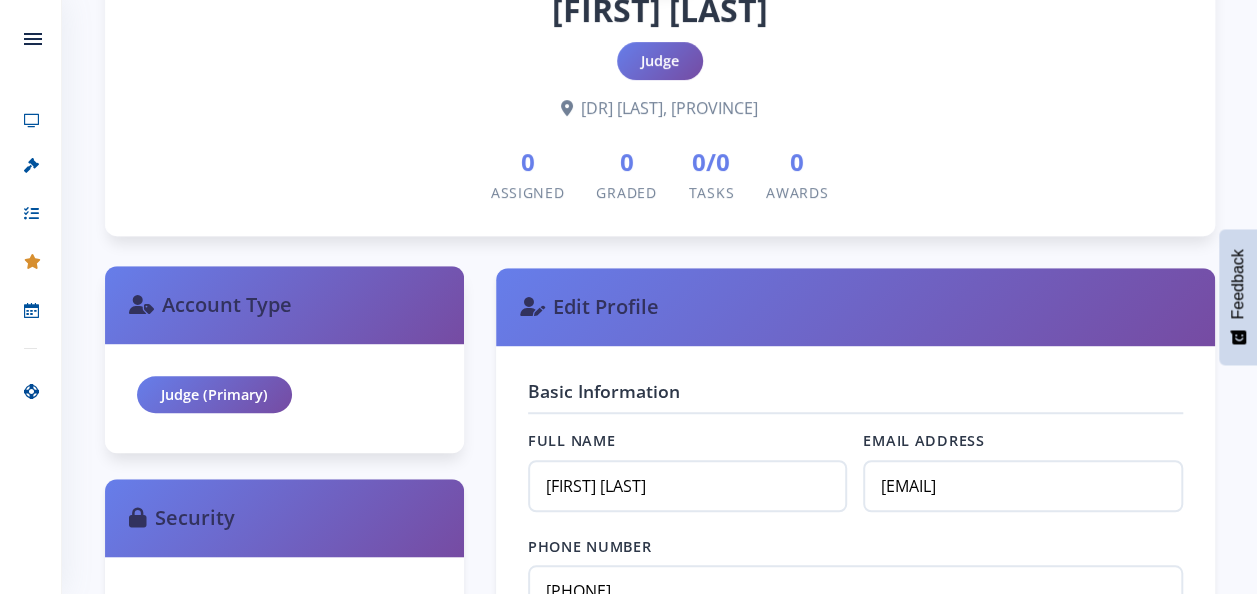 click on "Judge (Primary)" at bounding box center [214, 395] 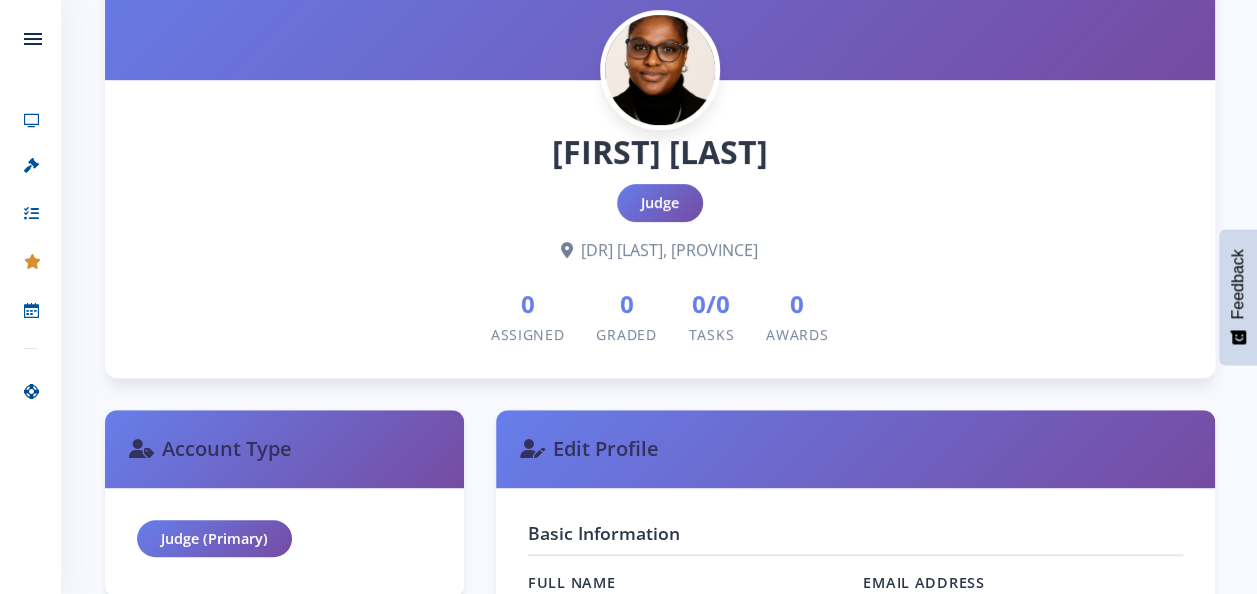 scroll, scrollTop: 200, scrollLeft: 0, axis: vertical 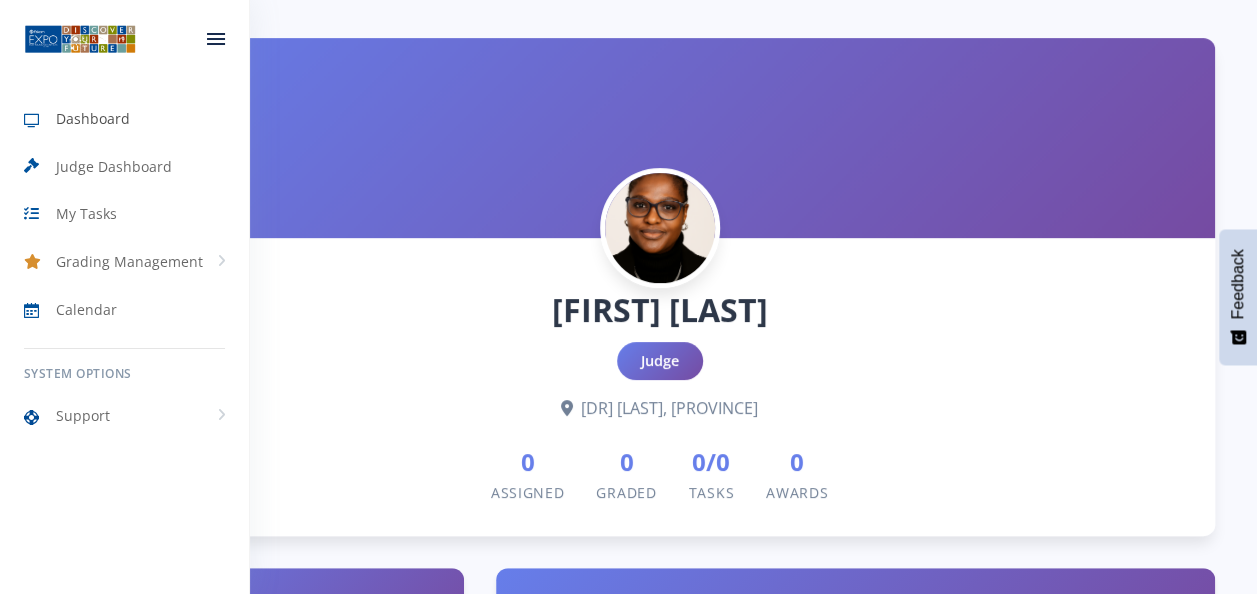 click at bounding box center [40, 121] 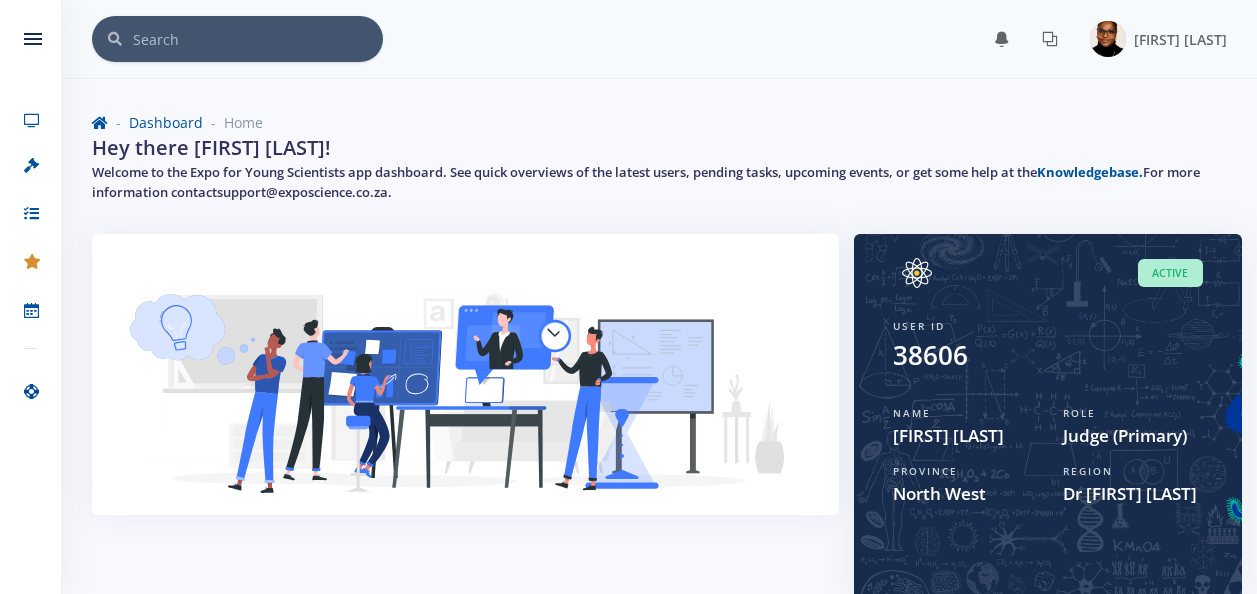scroll, scrollTop: 0, scrollLeft: 0, axis: both 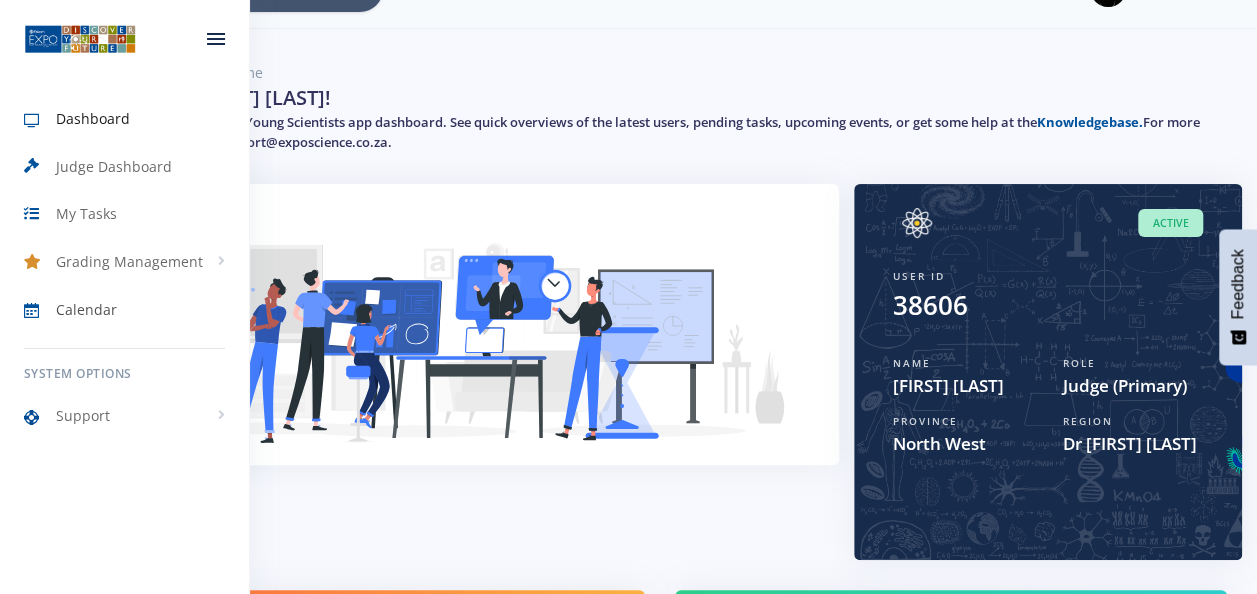 click at bounding box center (40, 311) 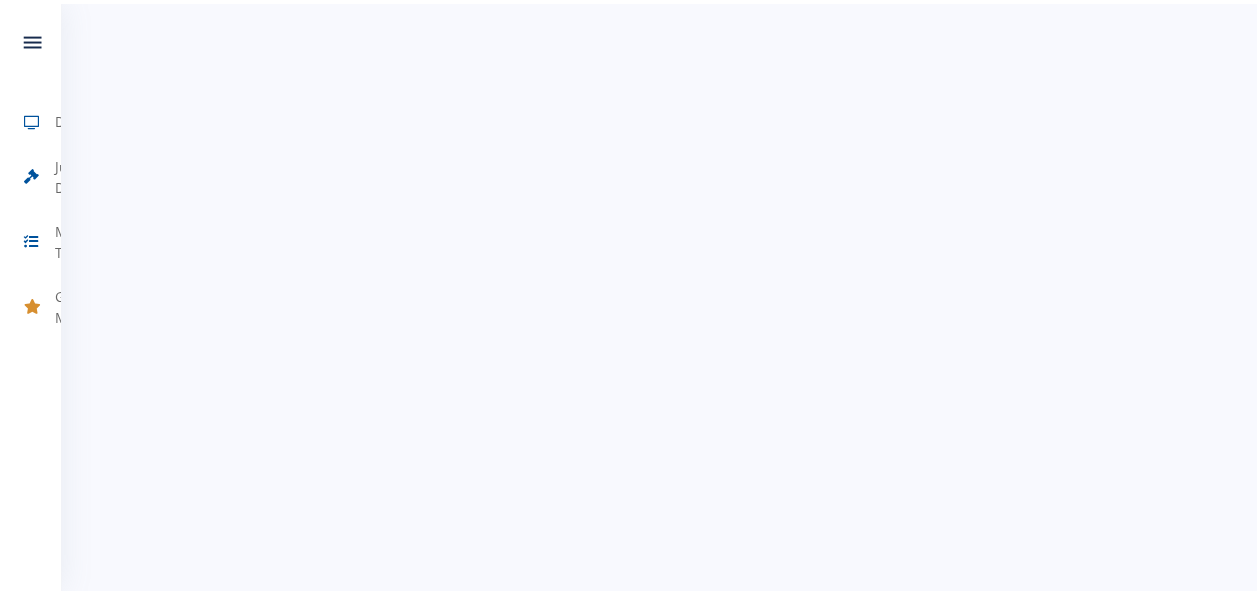 scroll, scrollTop: 0, scrollLeft: 0, axis: both 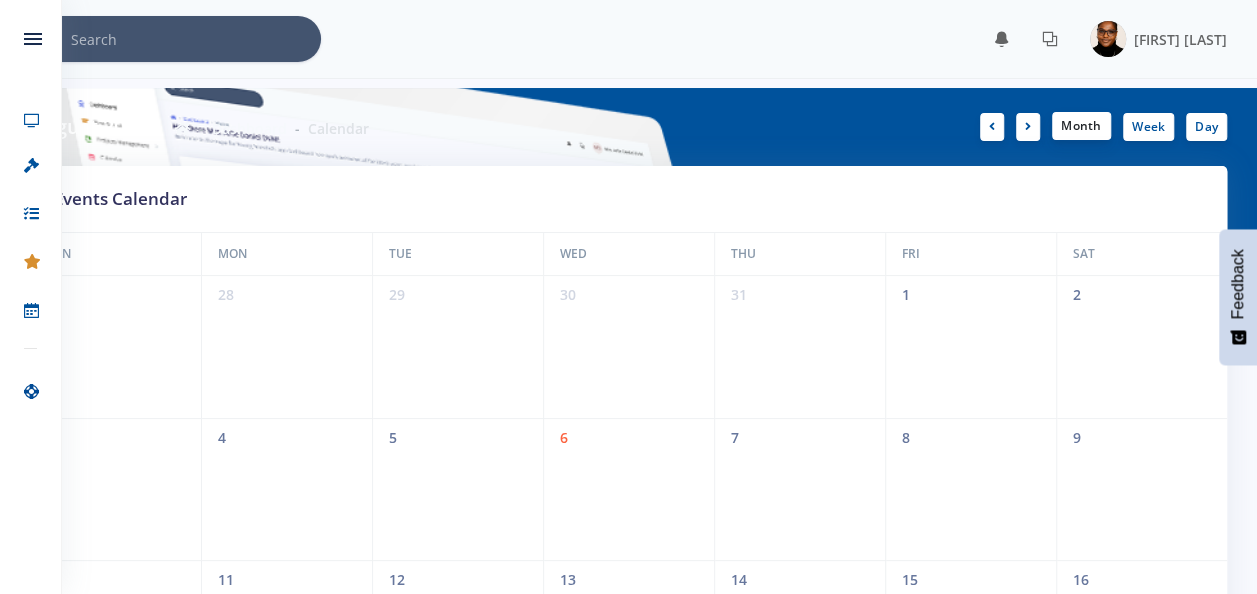 click on "Month" at bounding box center (1081, 126) 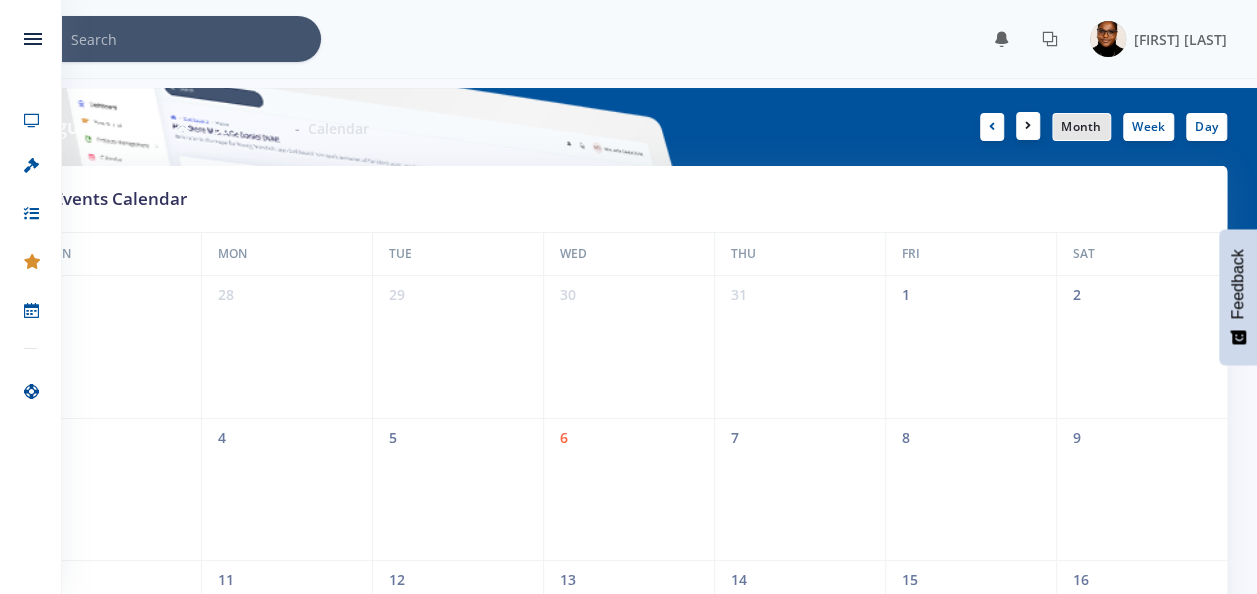 click at bounding box center [1028, 126] 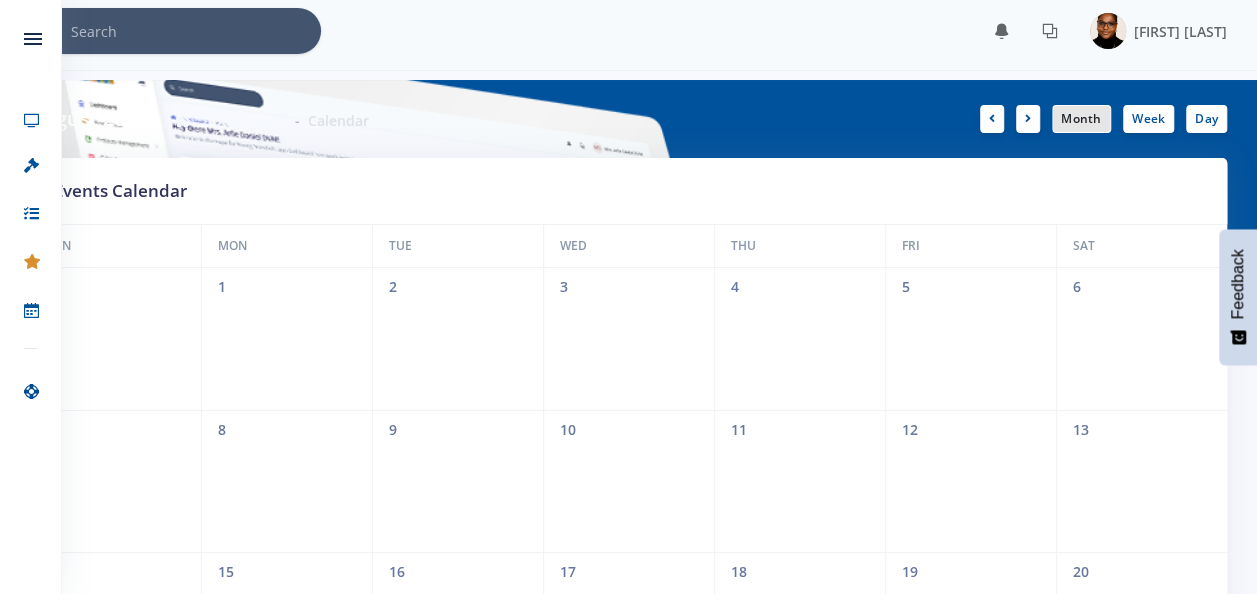 scroll, scrollTop: 0, scrollLeft: 0, axis: both 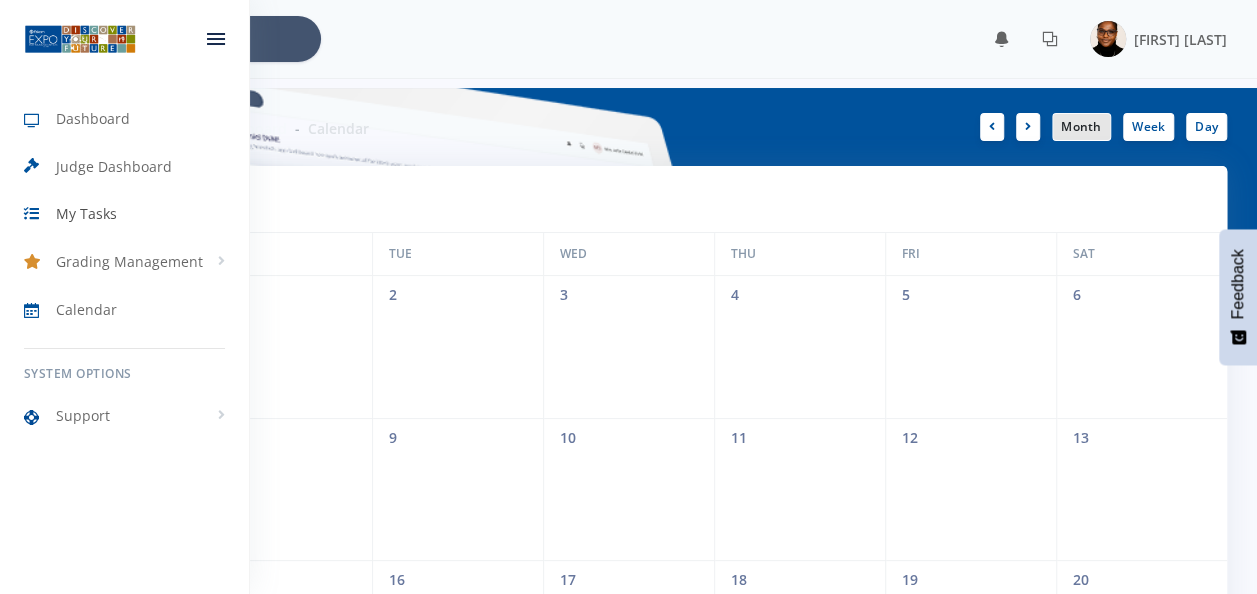 click on "My Tasks" at bounding box center [86, 213] 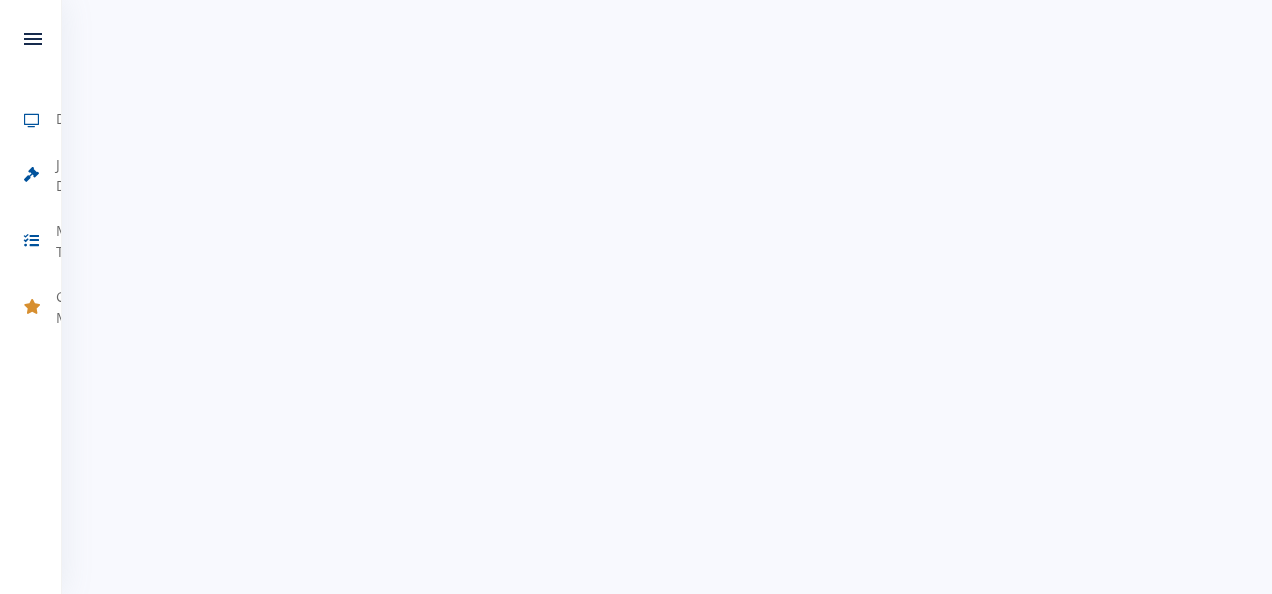 scroll, scrollTop: 0, scrollLeft: 0, axis: both 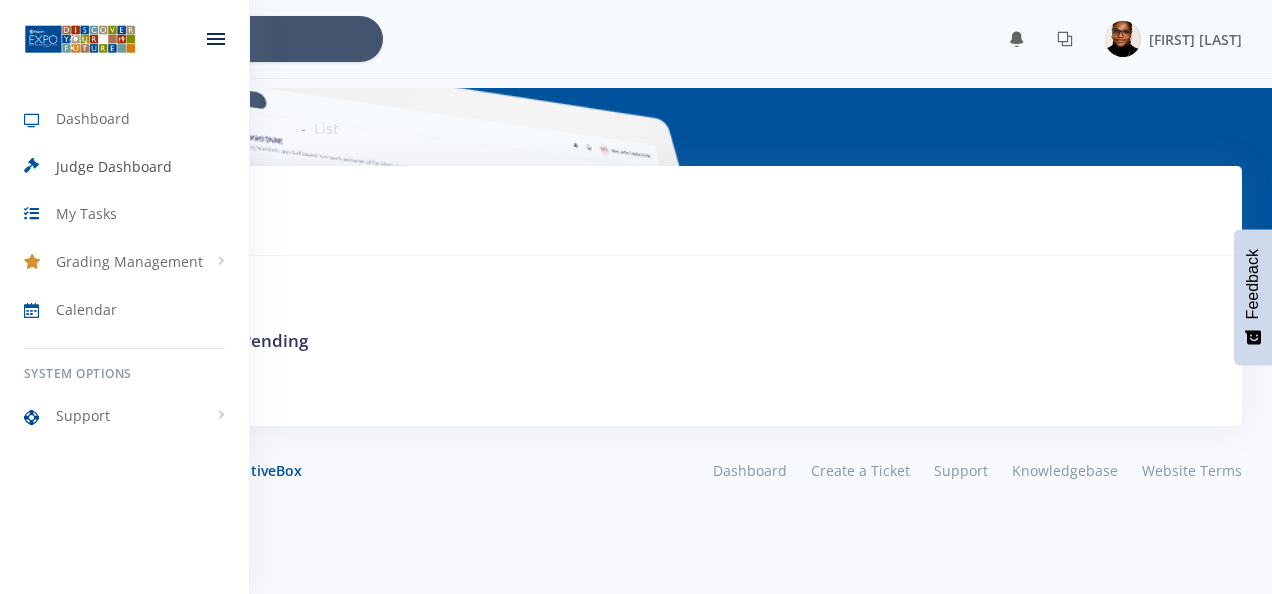 click on "Judge Dashboard" at bounding box center [114, 166] 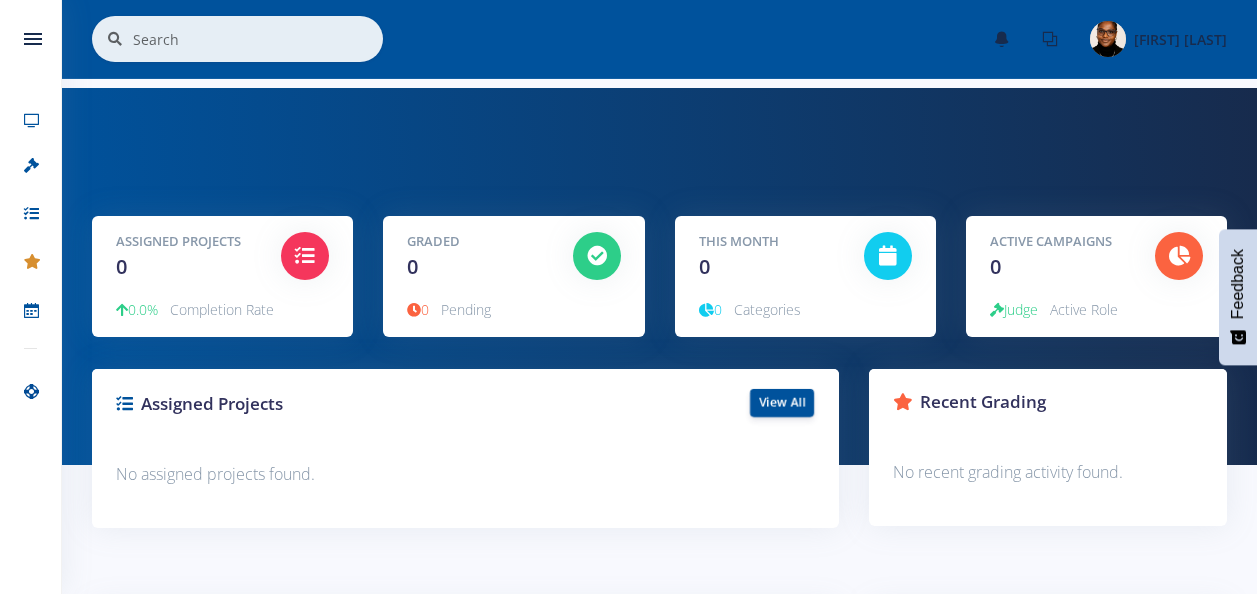 scroll, scrollTop: 0, scrollLeft: 0, axis: both 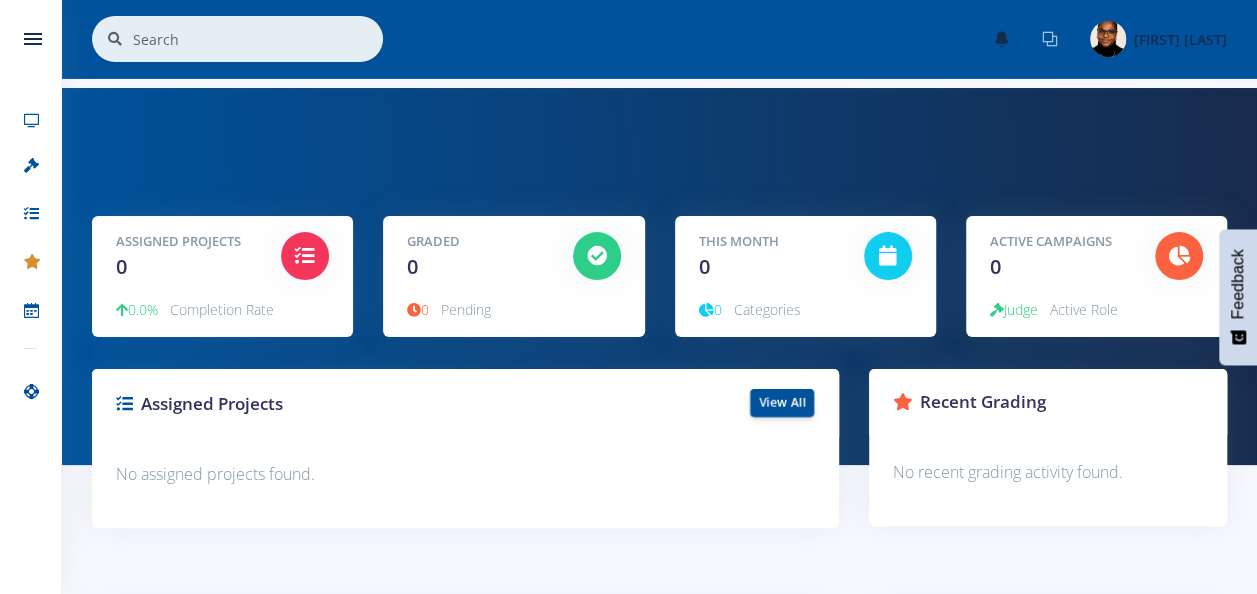 click at bounding box center (1050, 39) 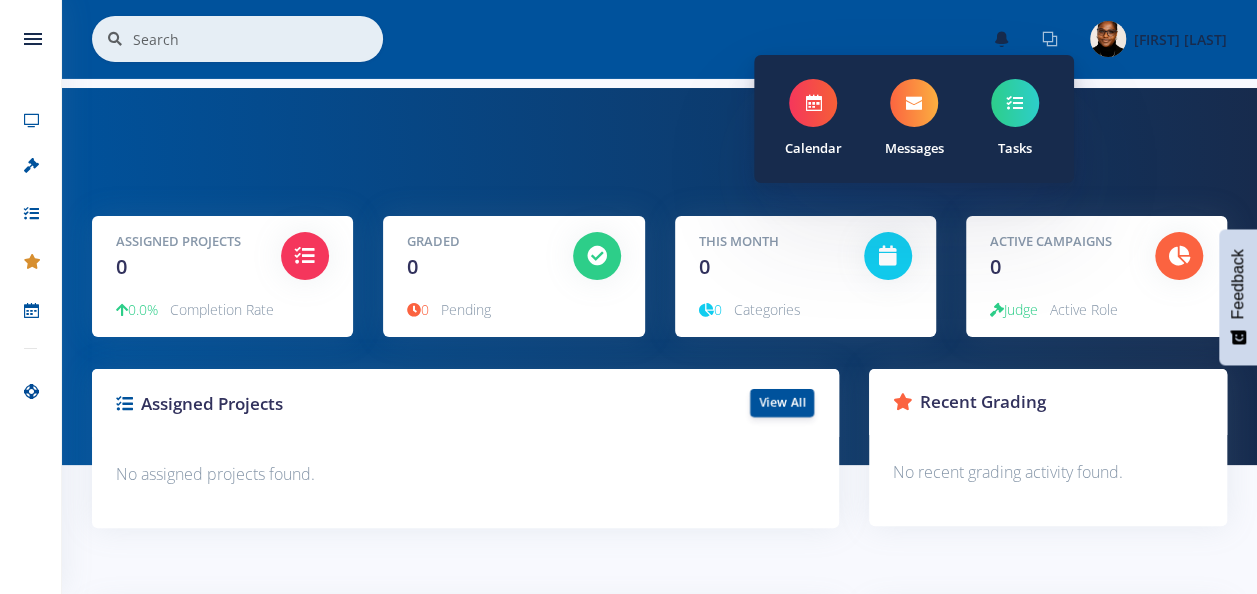 click at bounding box center (813, 103) 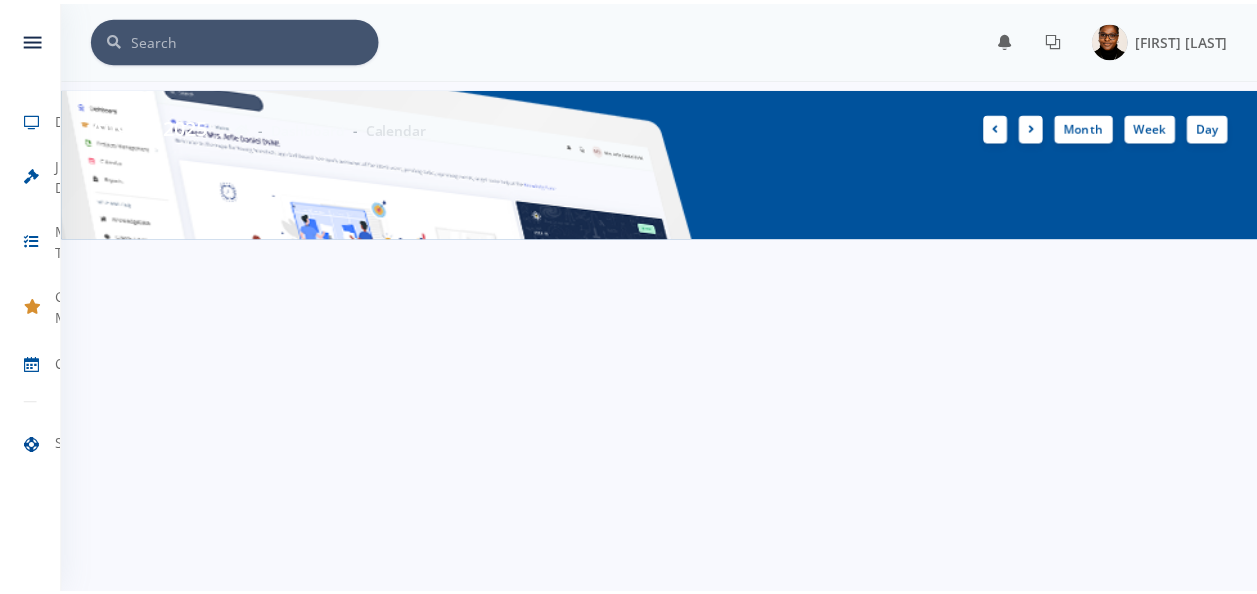 scroll, scrollTop: 0, scrollLeft: 0, axis: both 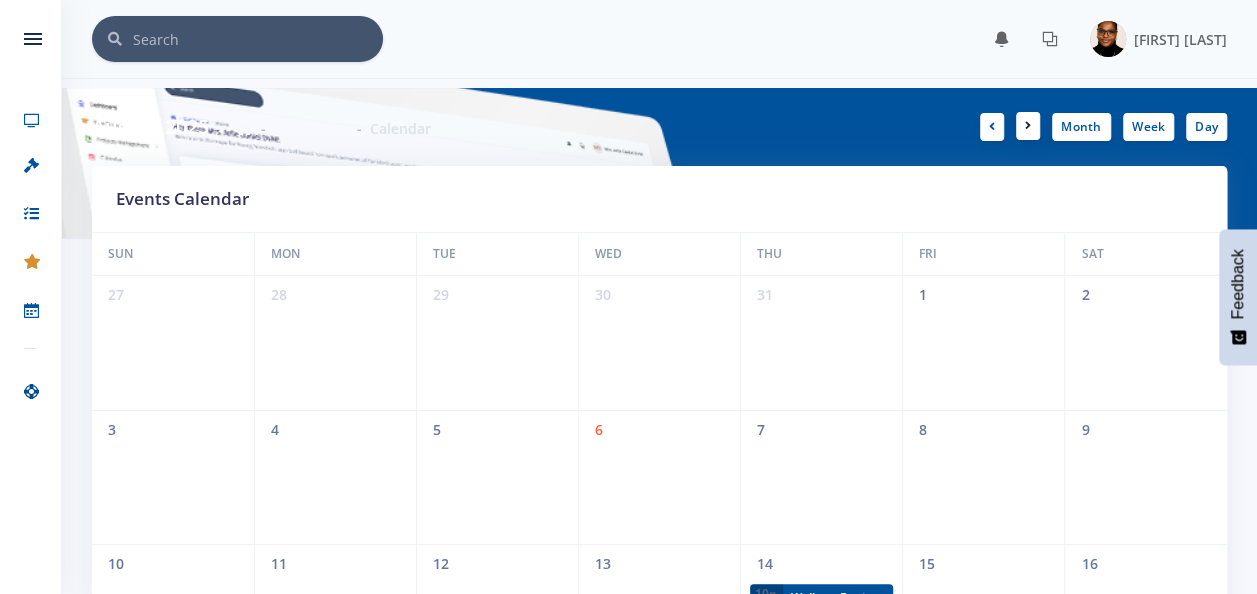 click at bounding box center (1028, 126) 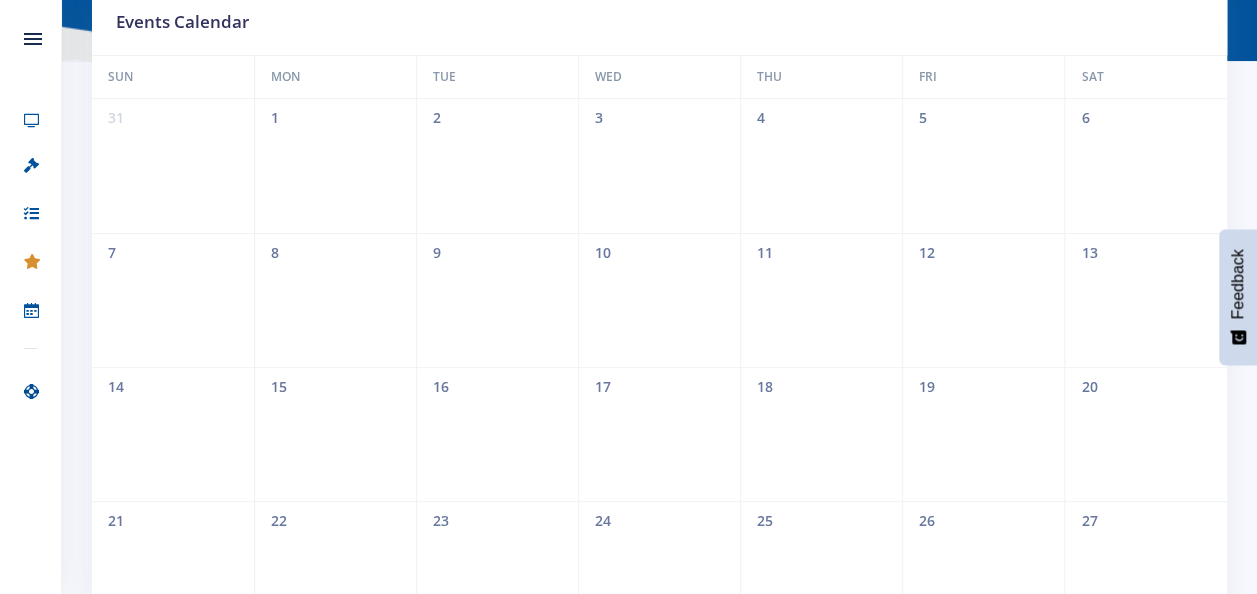 scroll, scrollTop: 0, scrollLeft: 0, axis: both 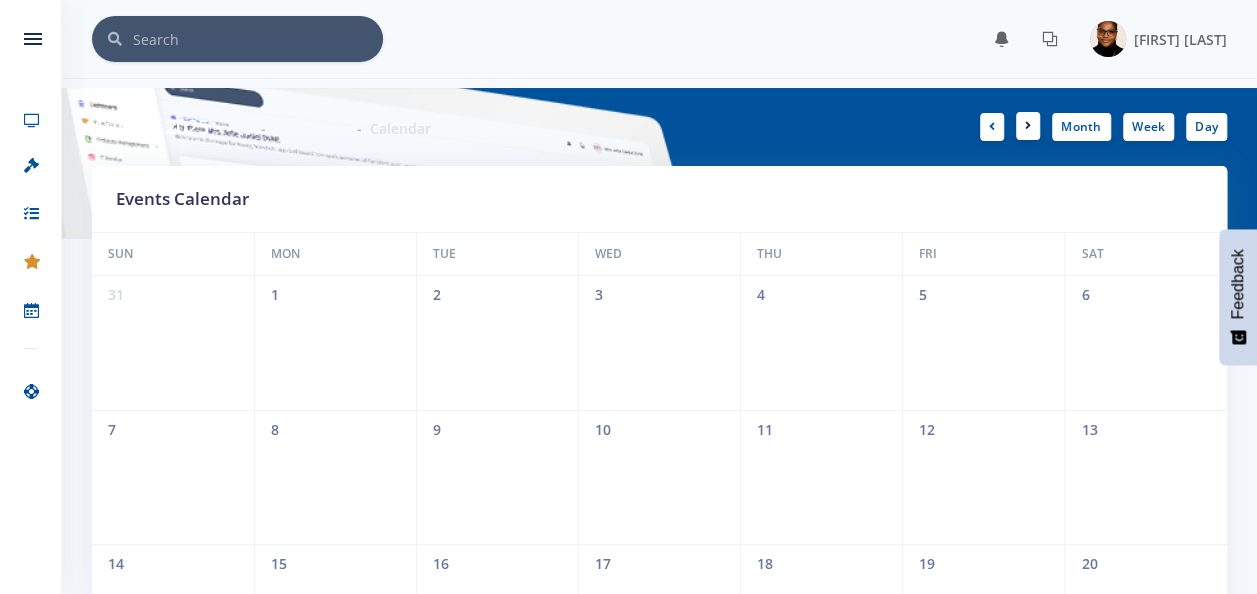 click at bounding box center (1028, 126) 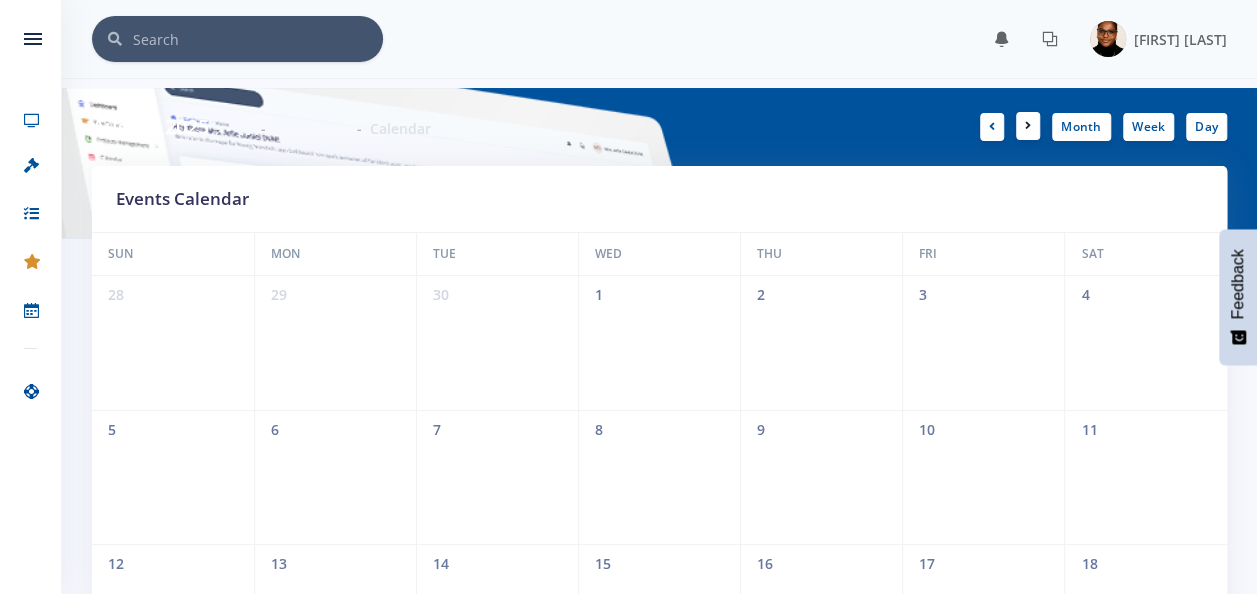 click at bounding box center [1028, 126] 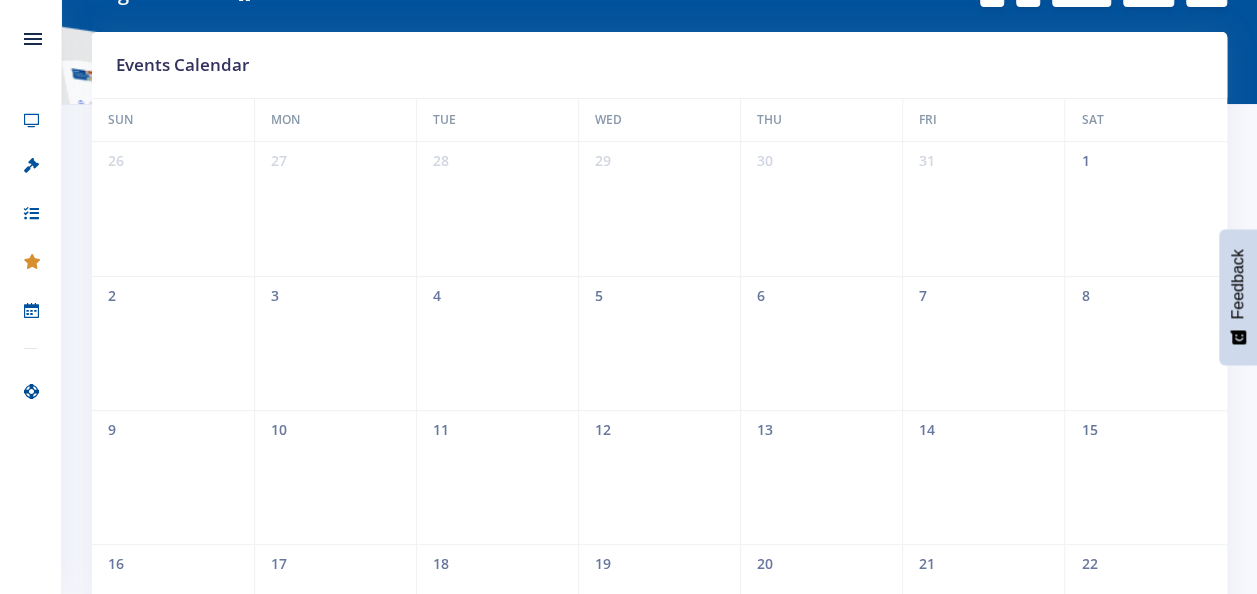 scroll, scrollTop: 0, scrollLeft: 0, axis: both 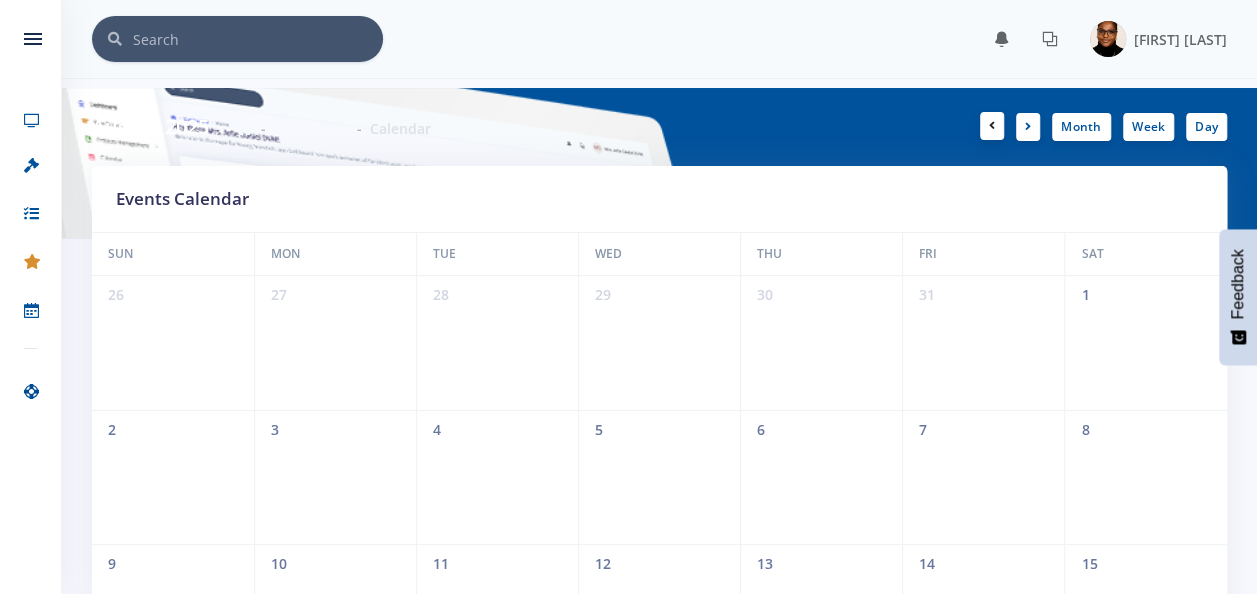 click at bounding box center [992, 126] 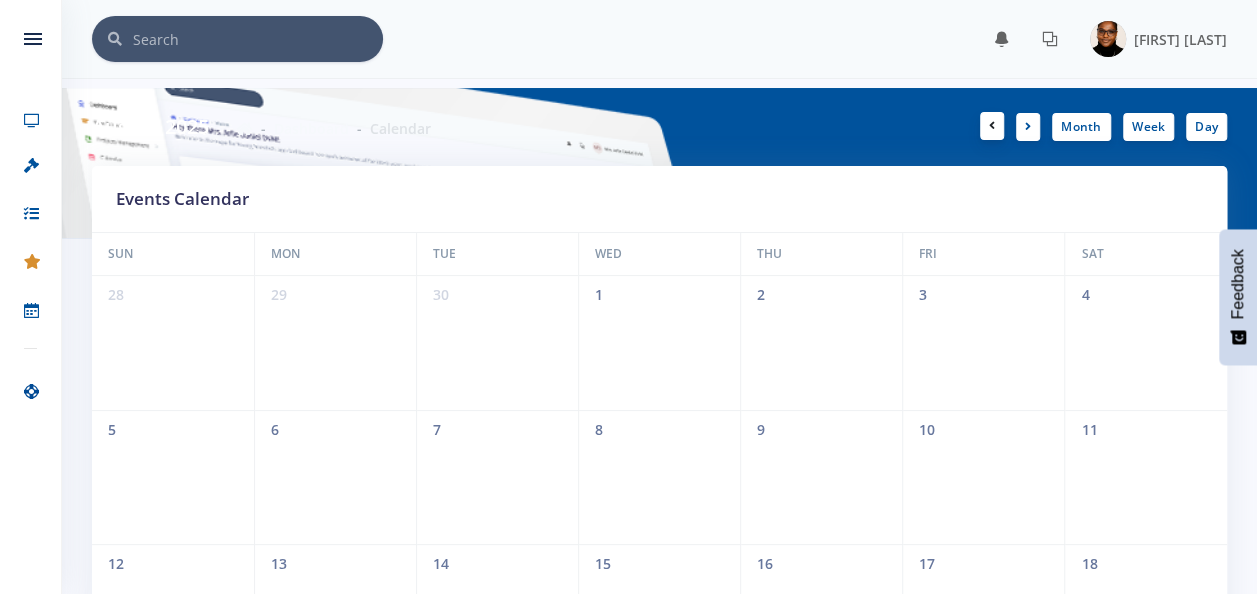 click at bounding box center [992, 126] 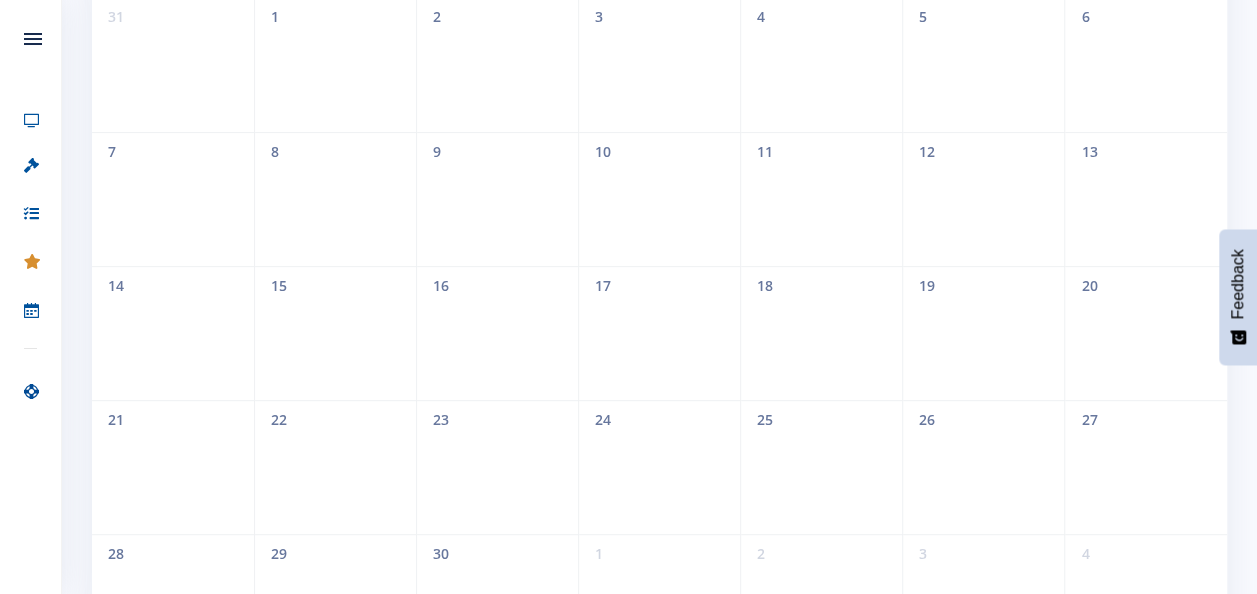 scroll, scrollTop: 0, scrollLeft: 0, axis: both 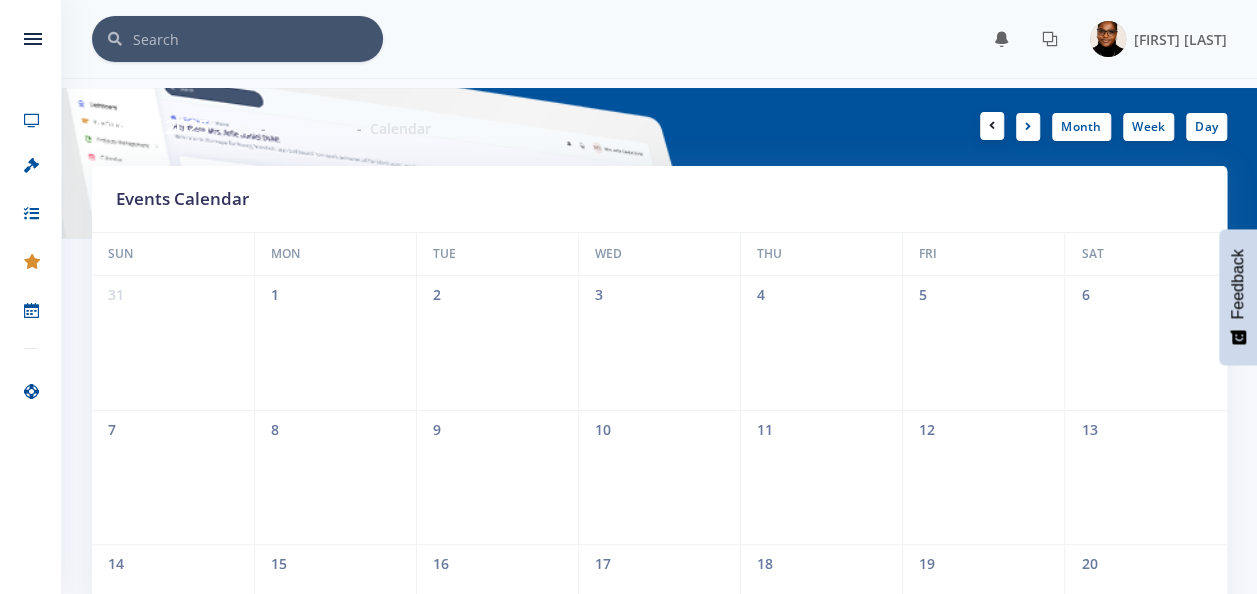 click at bounding box center (992, 126) 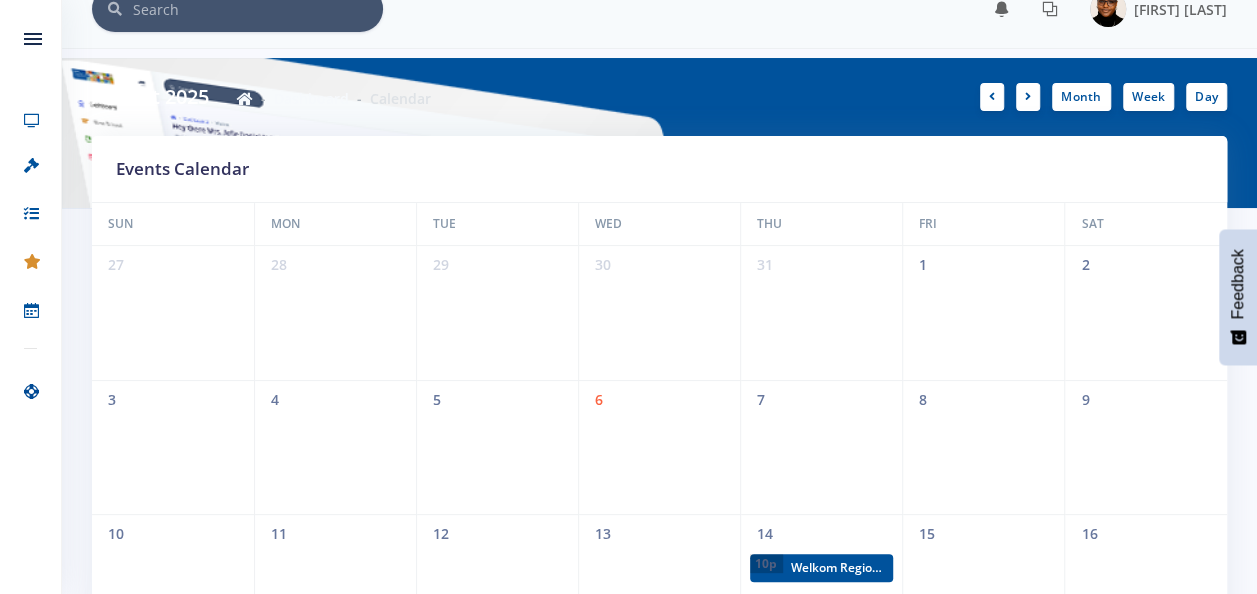scroll, scrollTop: 0, scrollLeft: 0, axis: both 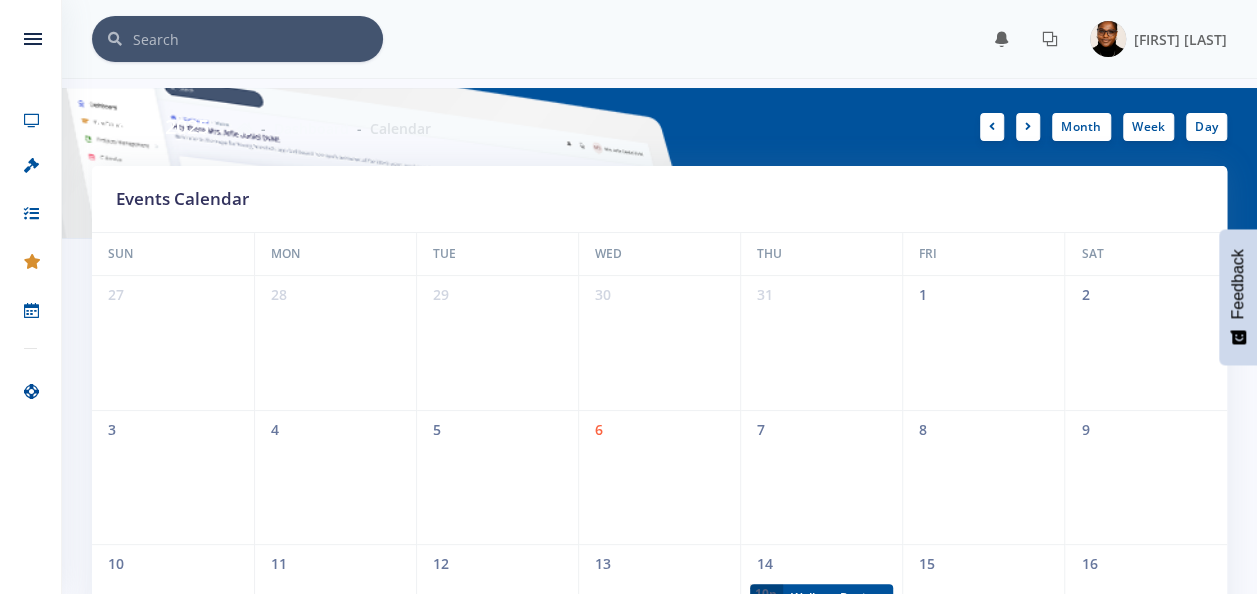 click at bounding box center [660, 87] 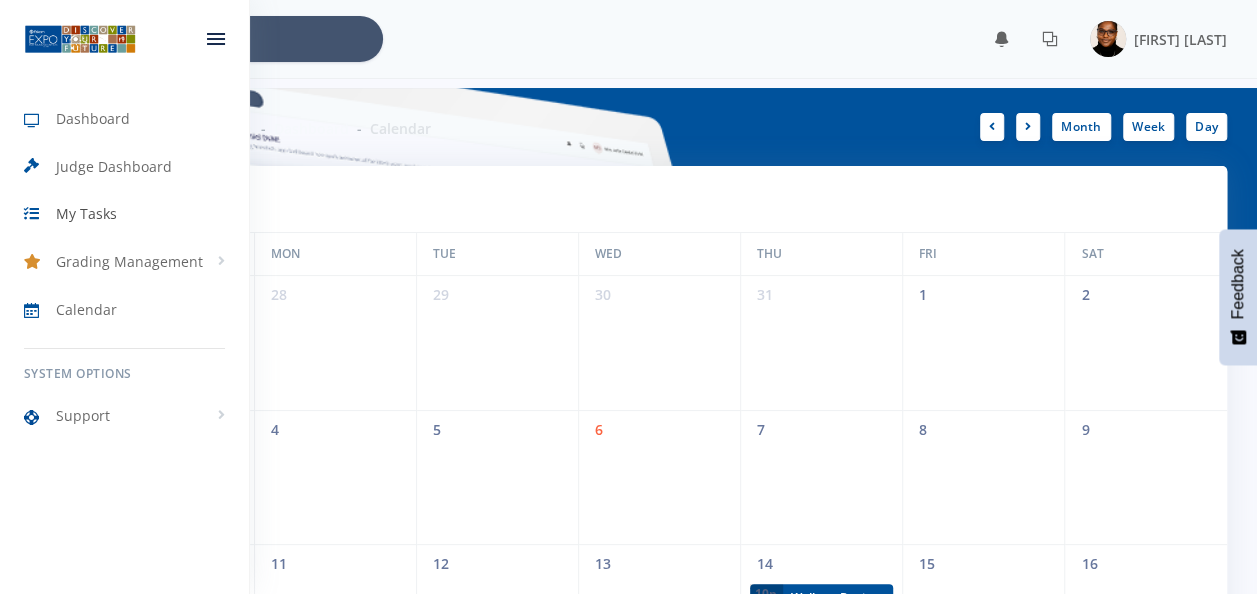 click on "My Tasks" at bounding box center [86, 213] 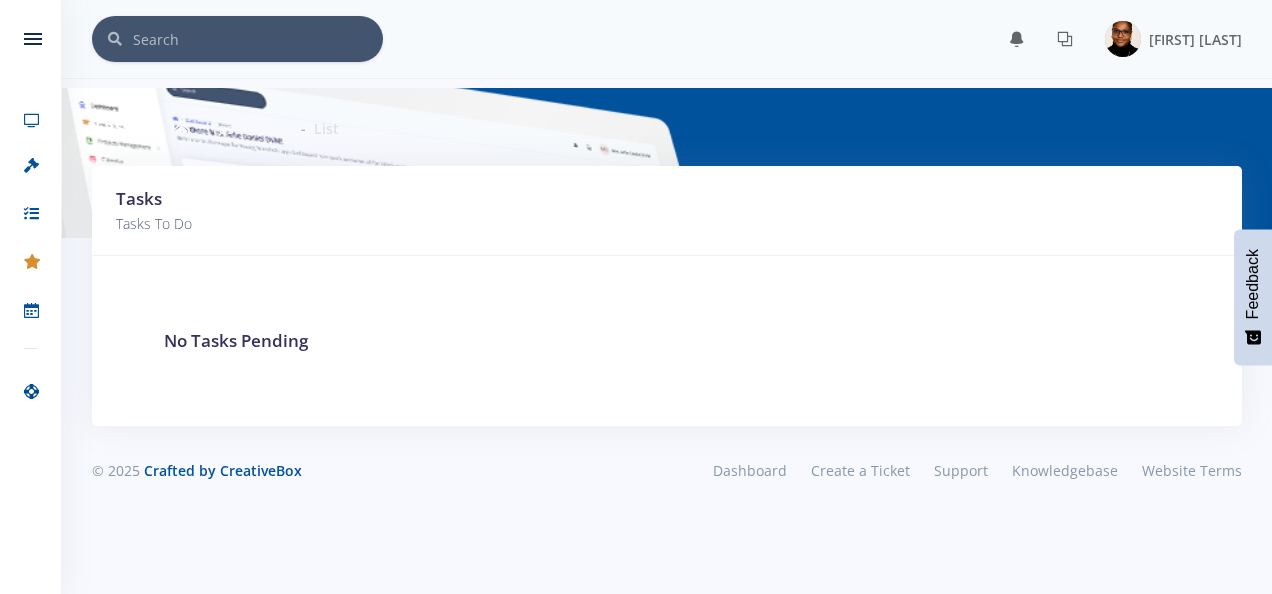 scroll, scrollTop: 0, scrollLeft: 0, axis: both 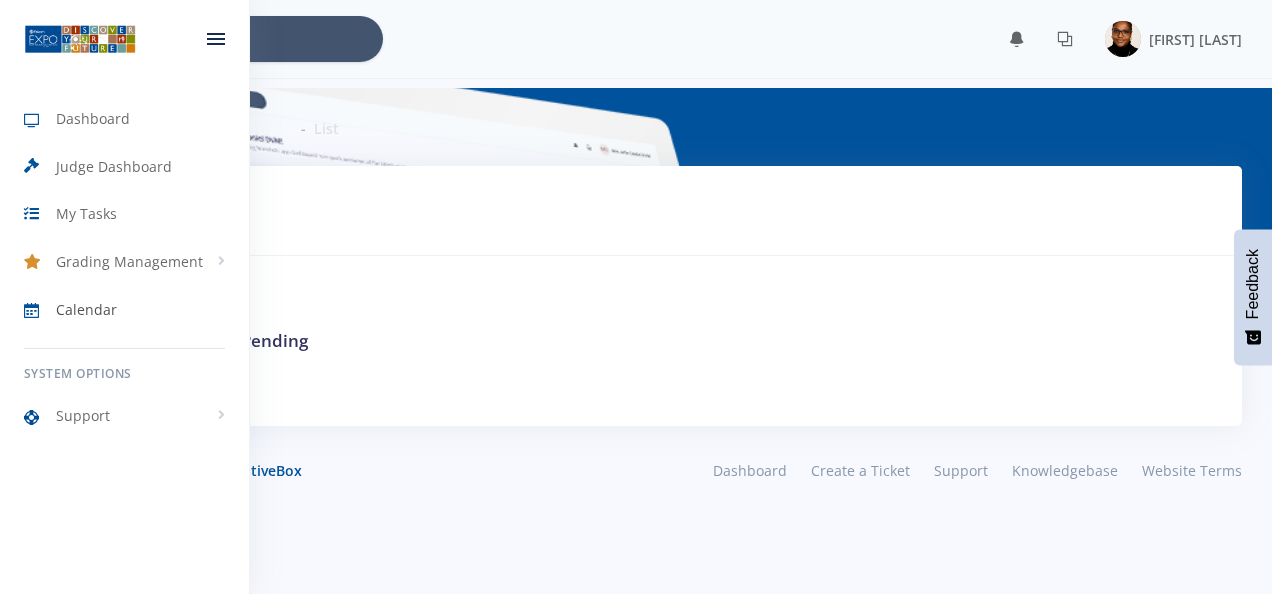 click on "Calendar" at bounding box center [86, 309] 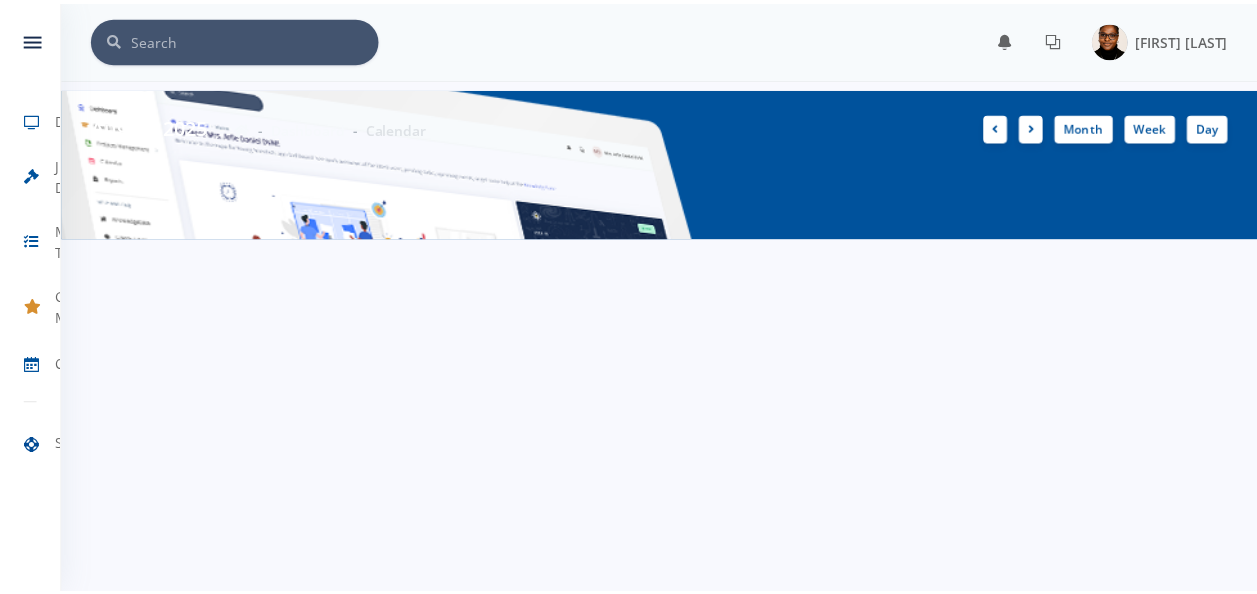 scroll, scrollTop: 0, scrollLeft: 0, axis: both 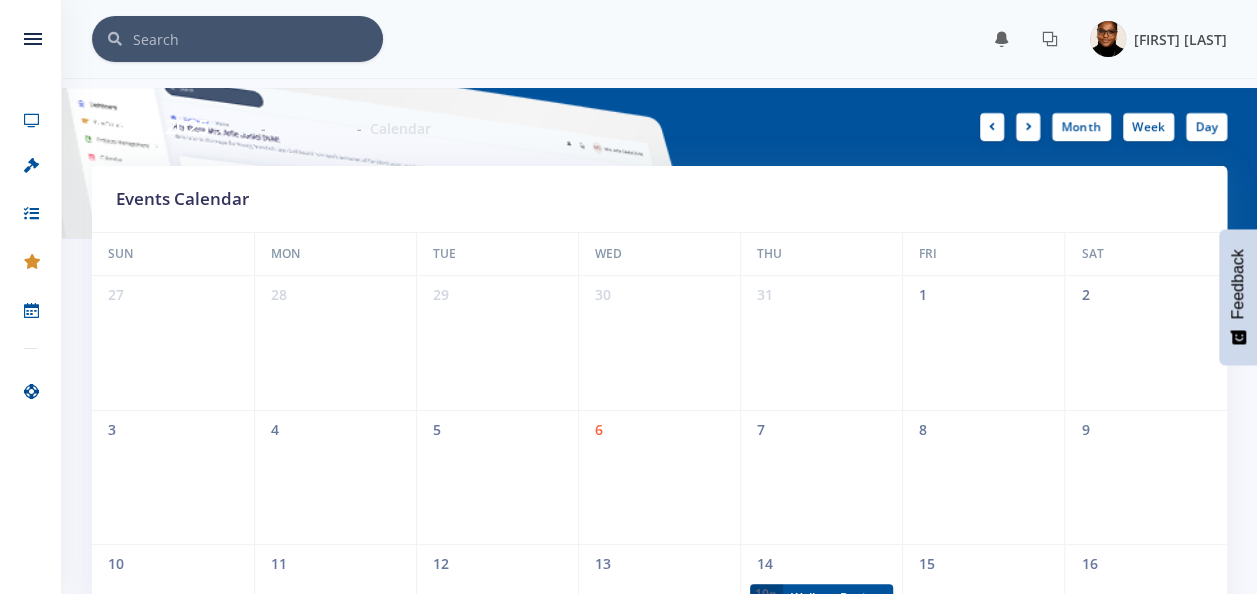 click on "[FIRST] [LAST]" at bounding box center [1180, 39] 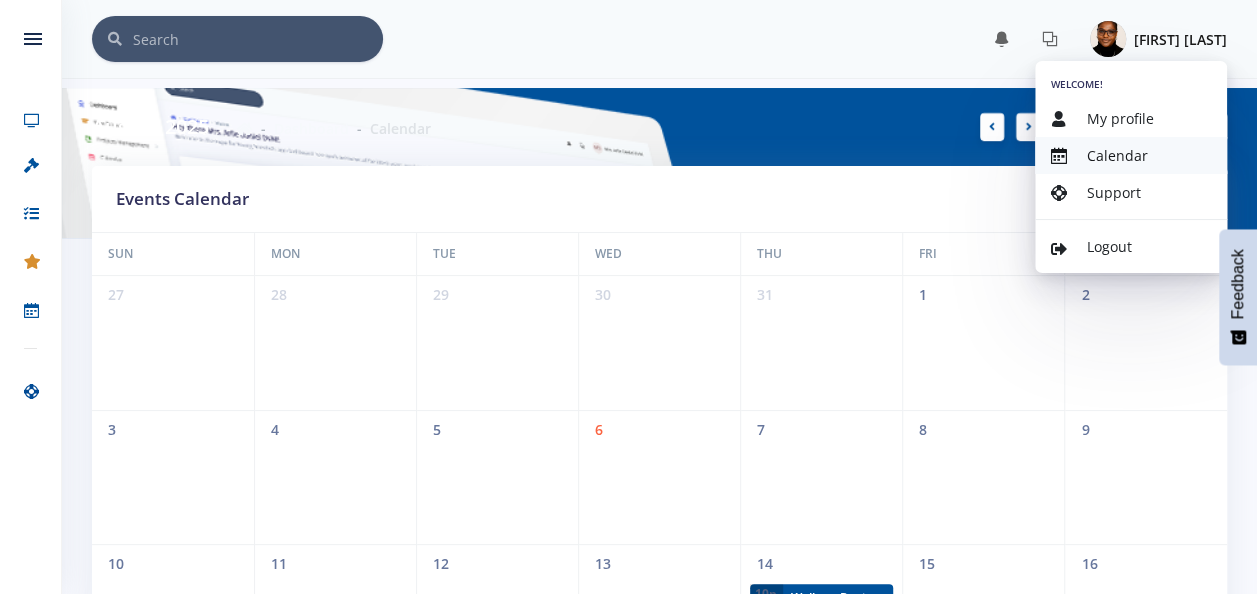 click on "Calendar" at bounding box center (1117, 155) 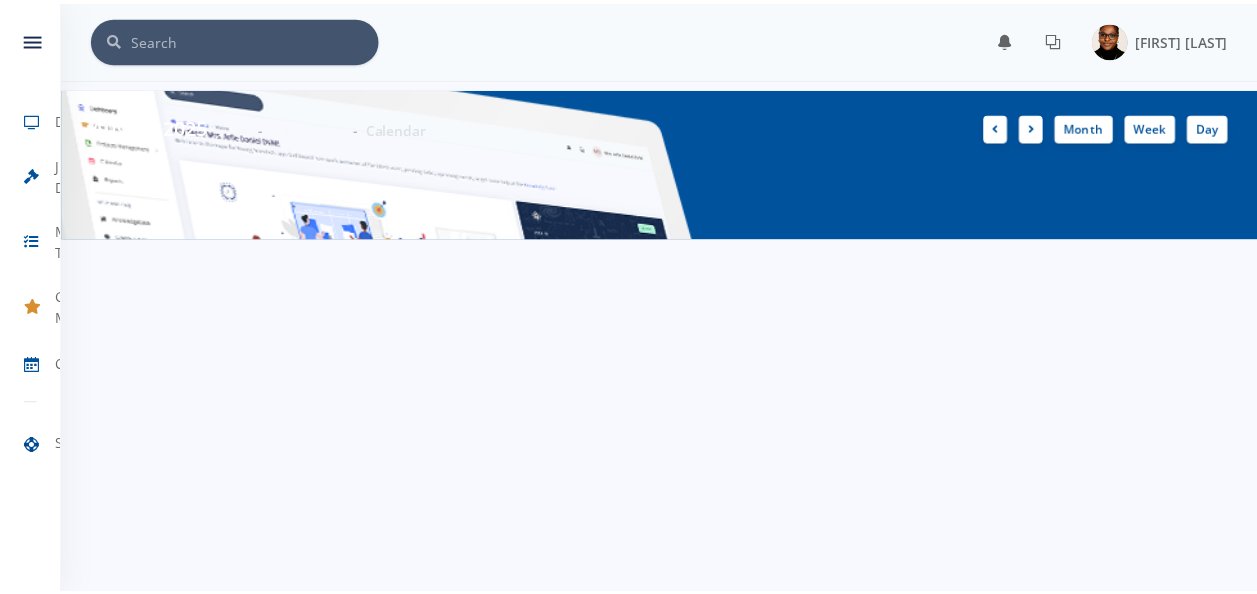 scroll, scrollTop: 0, scrollLeft: 0, axis: both 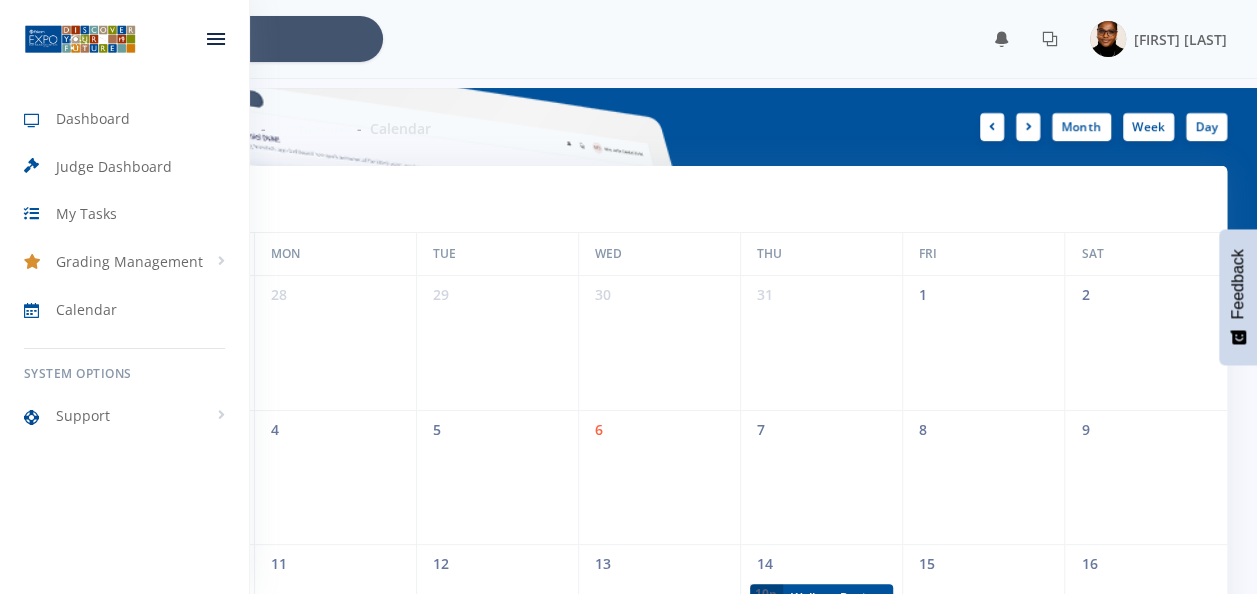 click at bounding box center [216, 34] 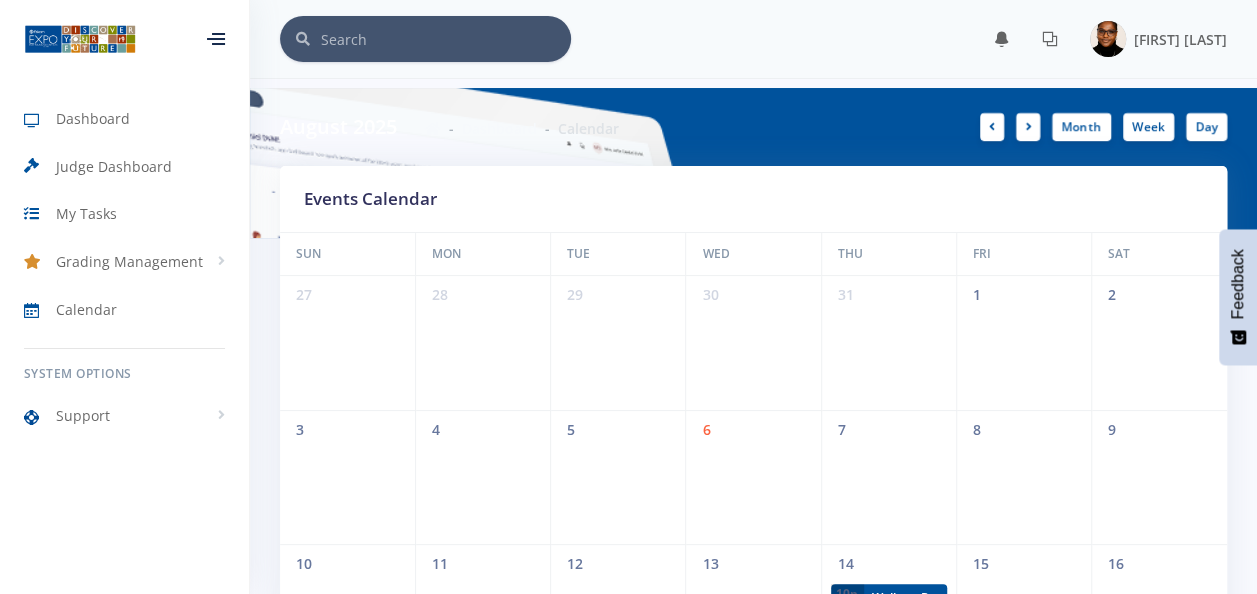 click at bounding box center (218, 34) 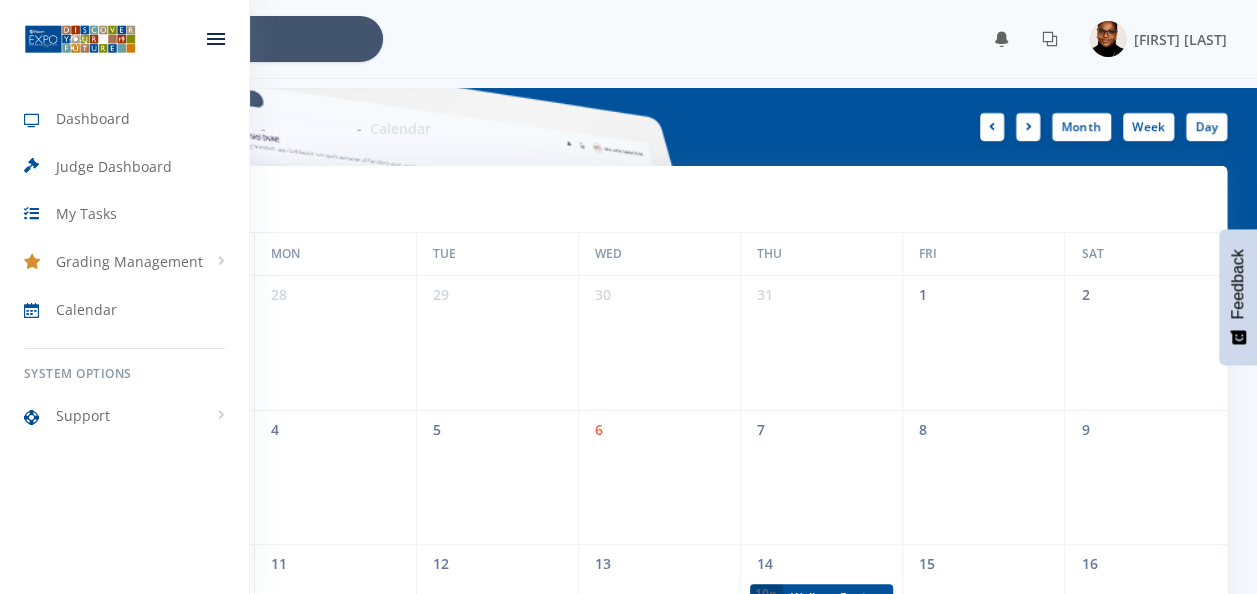 click at bounding box center (216, 34) 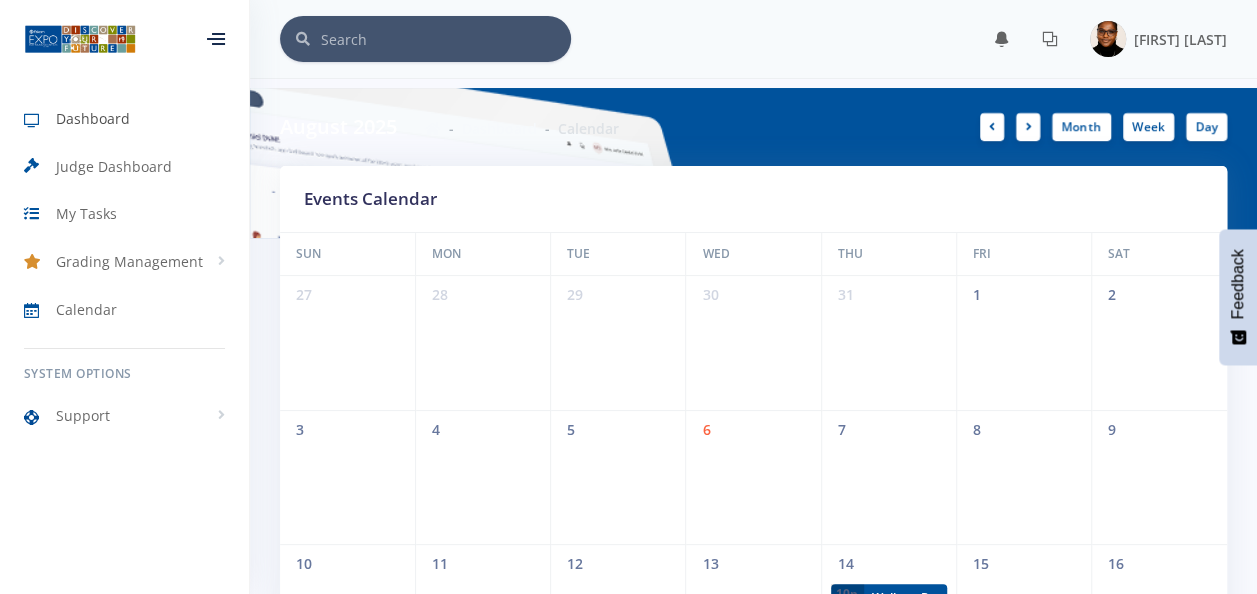 click on "Dashboard" at bounding box center [93, 118] 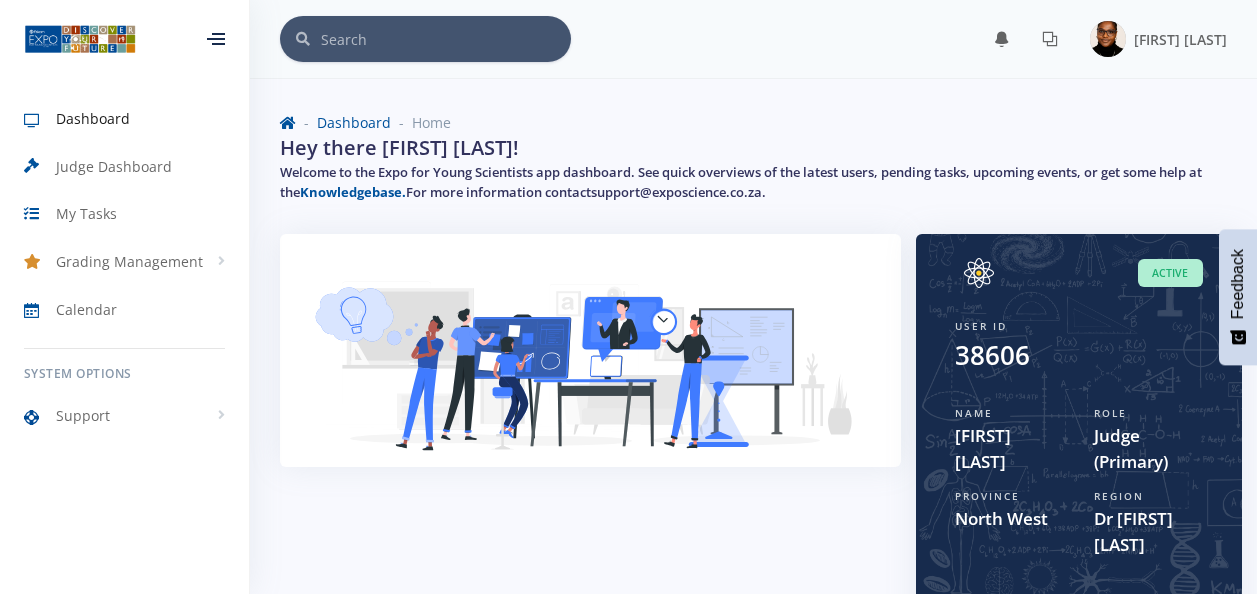 scroll, scrollTop: 0, scrollLeft: 0, axis: both 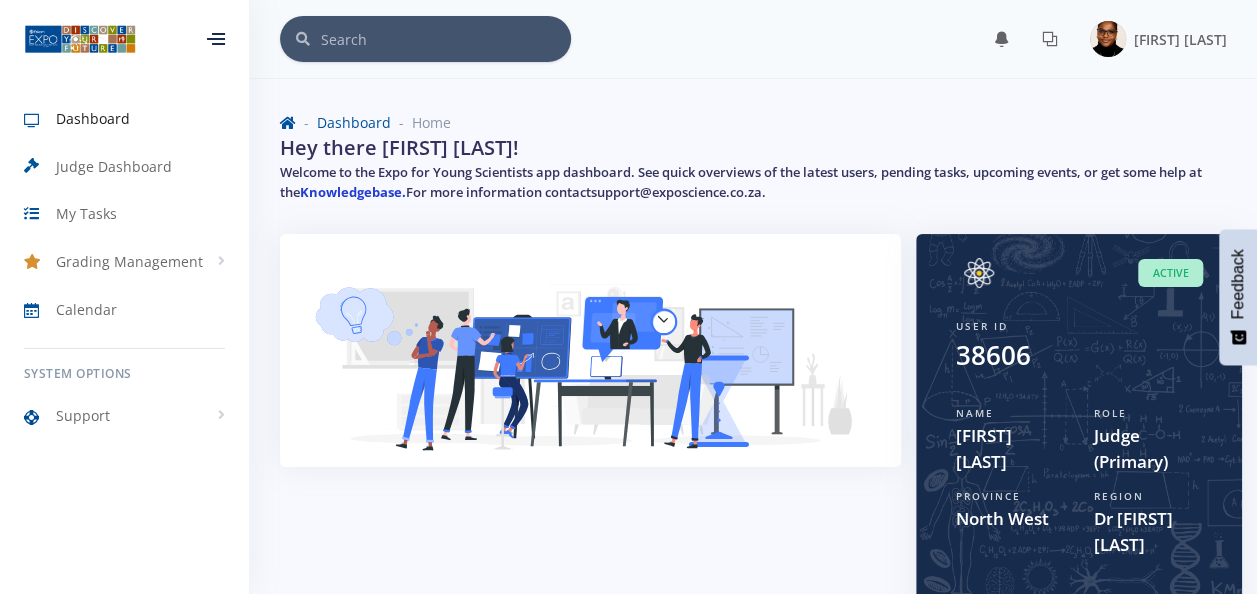 click on "Knowledgebase." at bounding box center (353, 192) 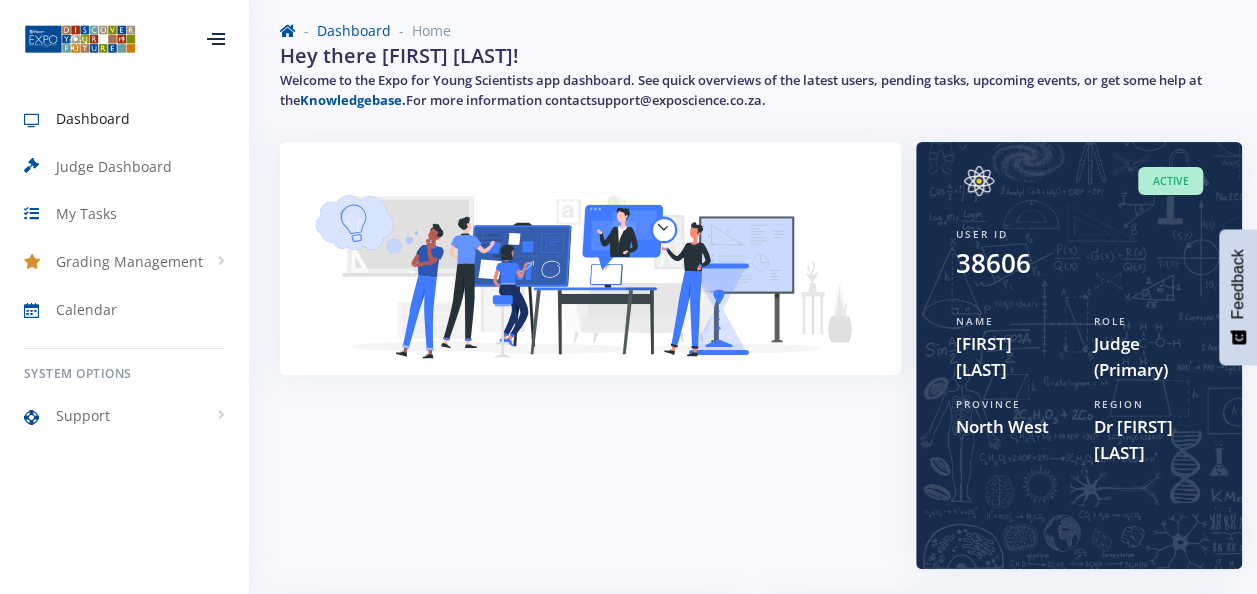 scroll, scrollTop: 0, scrollLeft: 0, axis: both 